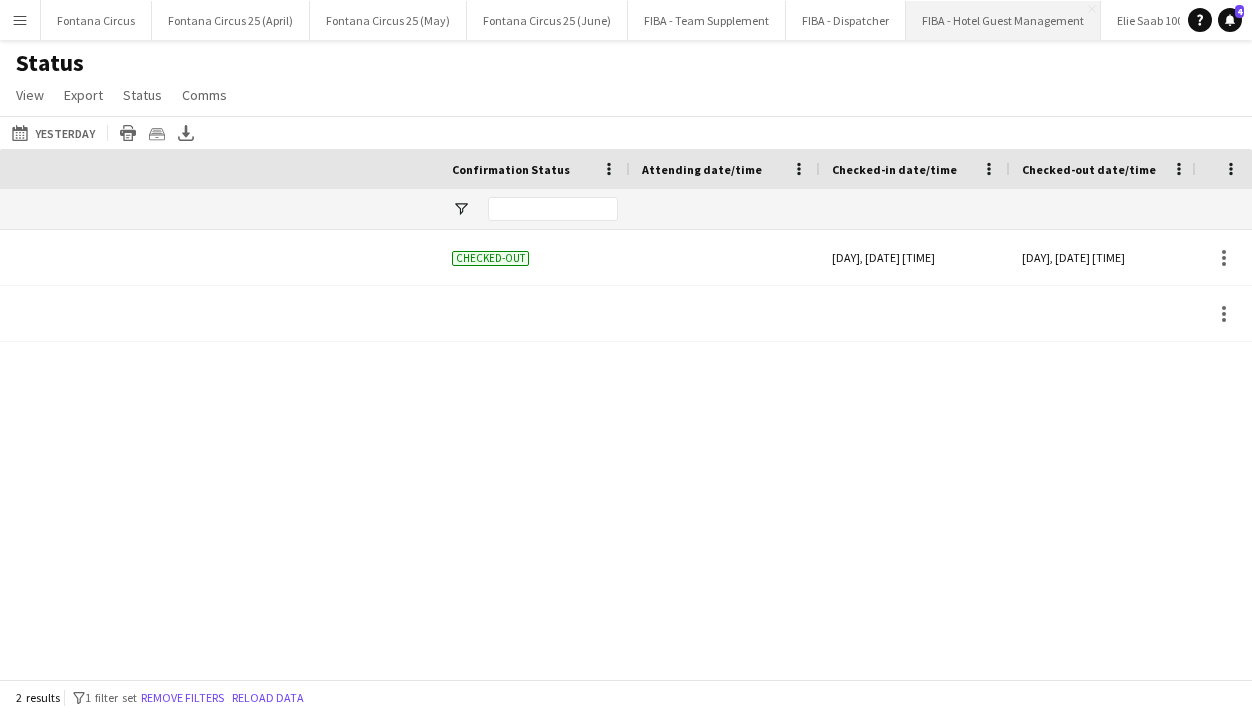 scroll, scrollTop: 0, scrollLeft: 0, axis: both 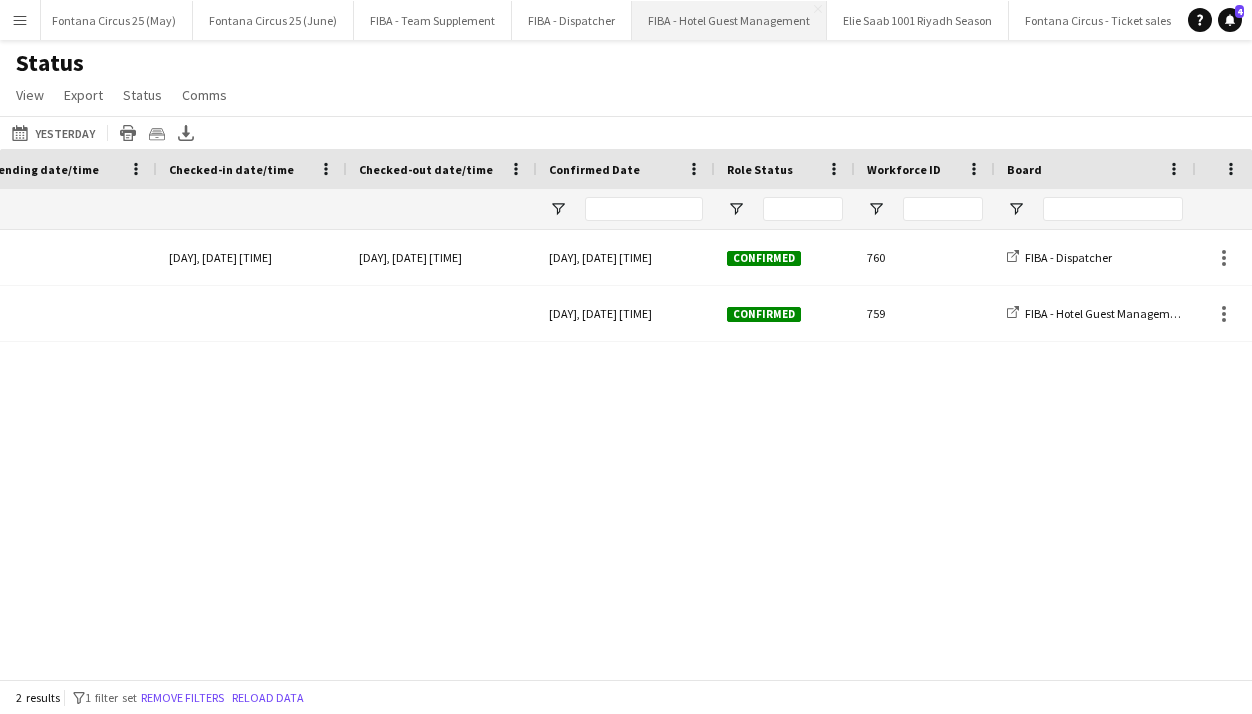 click on "FIBA - Hotel Guest Management
Close" at bounding box center (729, 20) 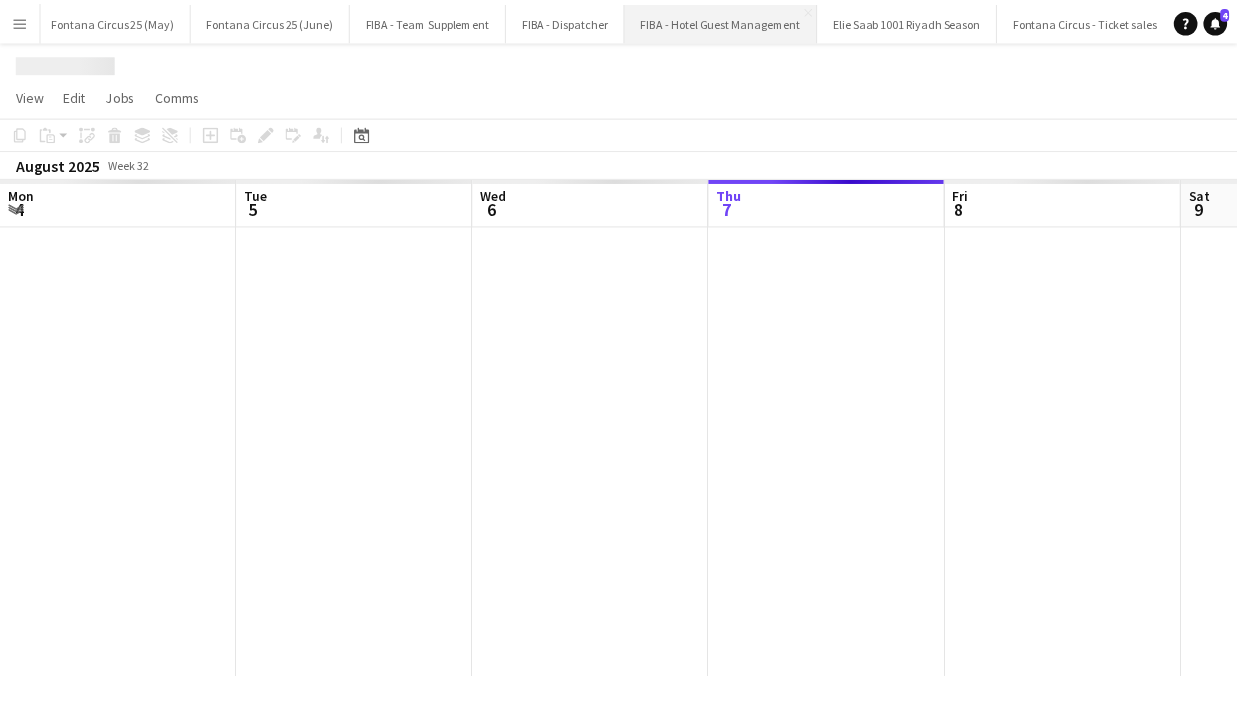 scroll, scrollTop: 0, scrollLeft: 478, axis: horizontal 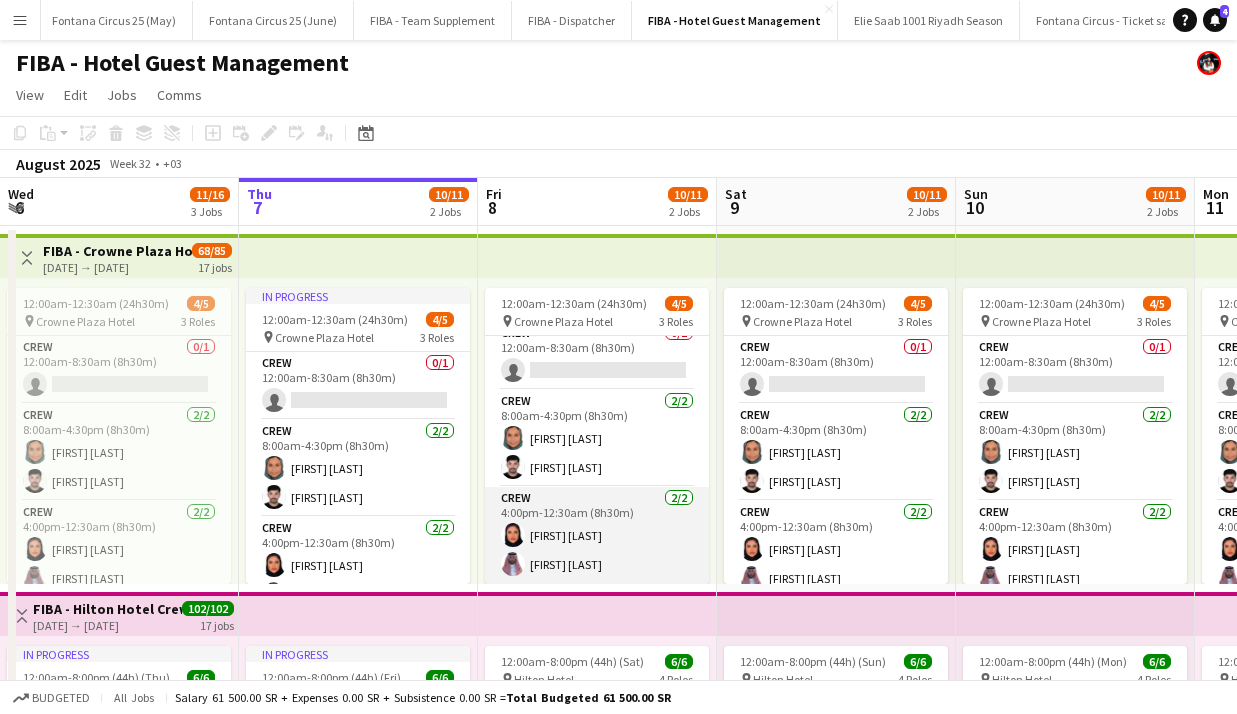 click on "Crew   2/2   [TIME]
[FIRST] [LAST] [FIRST] [LAST]" at bounding box center [597, 535] 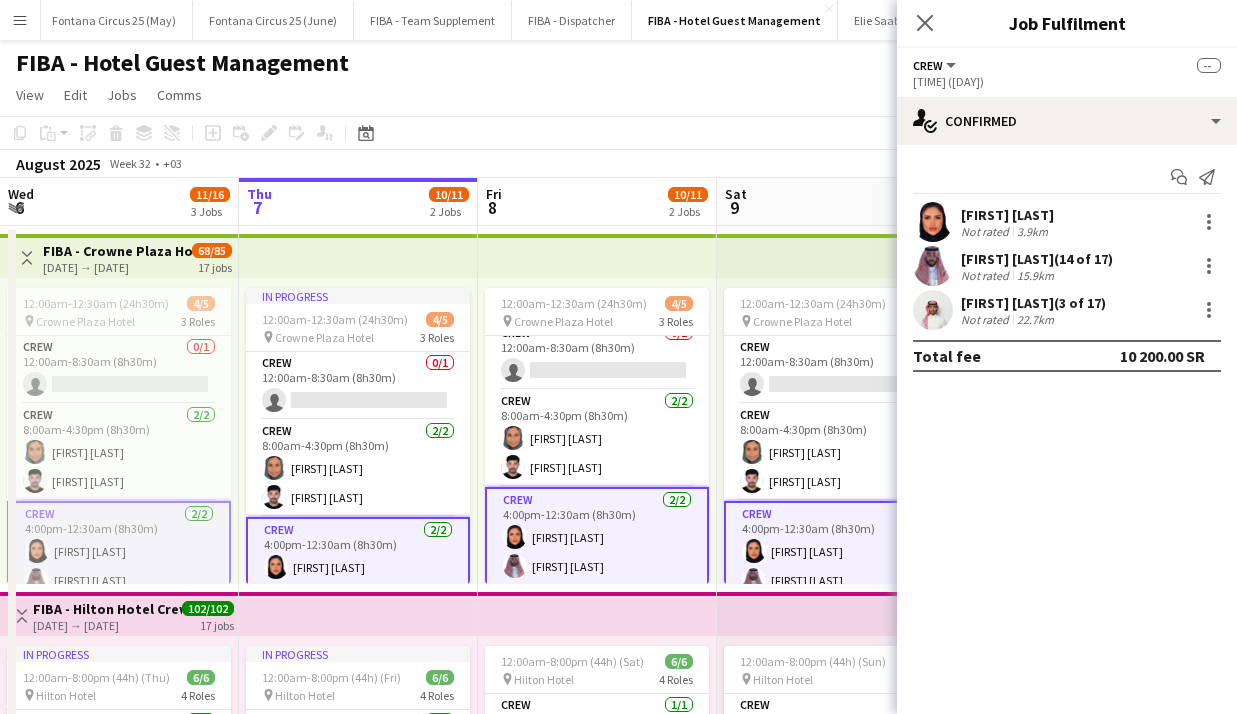 click on "Crew   2/2   [TIME]
[FIRST] [LAST] [FIRST] [LAST]" at bounding box center (597, 537) 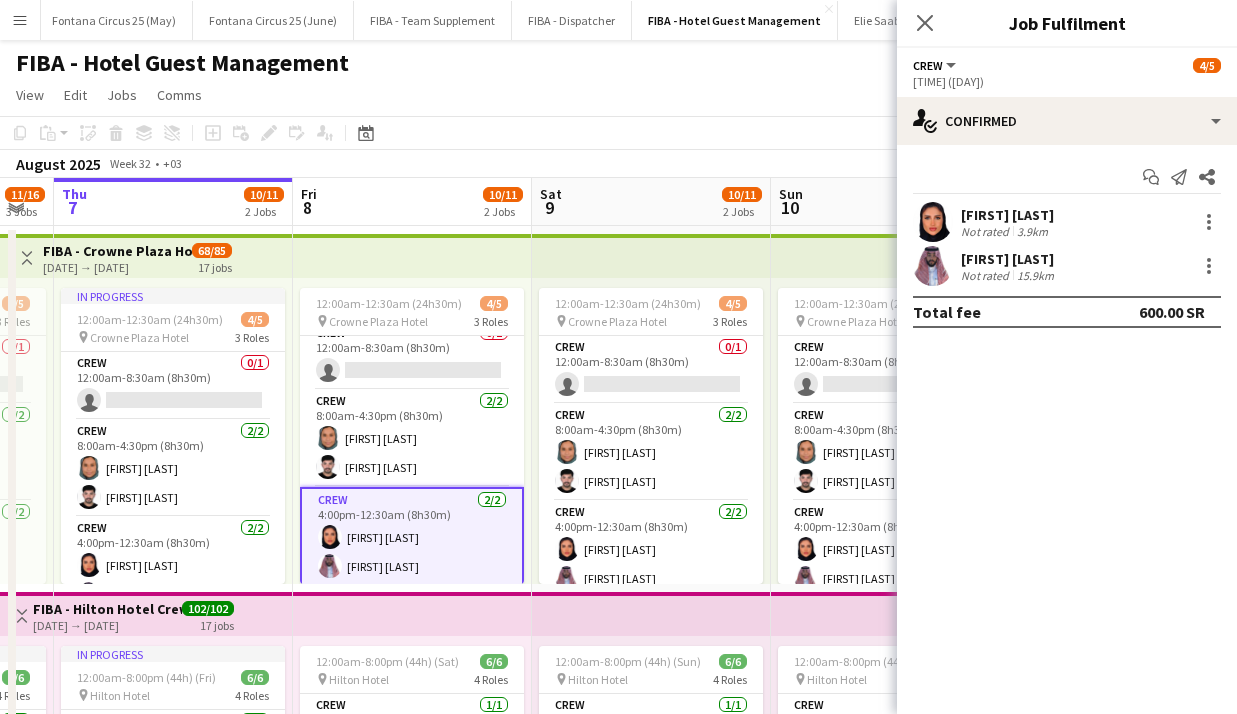 scroll, scrollTop: 0, scrollLeft: 667, axis: horizontal 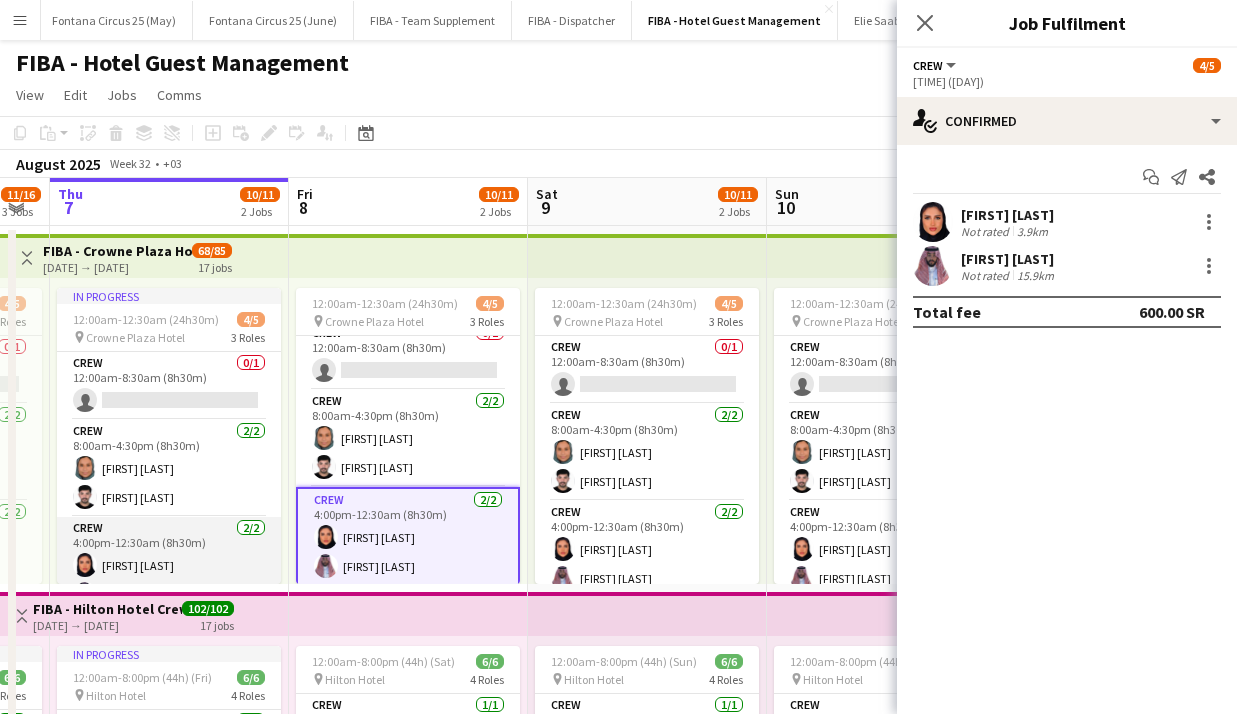 click on "Crew   2/2   [TIME]
[FIRST] [LAST] [FIRST] [LAST]" at bounding box center (169, 565) 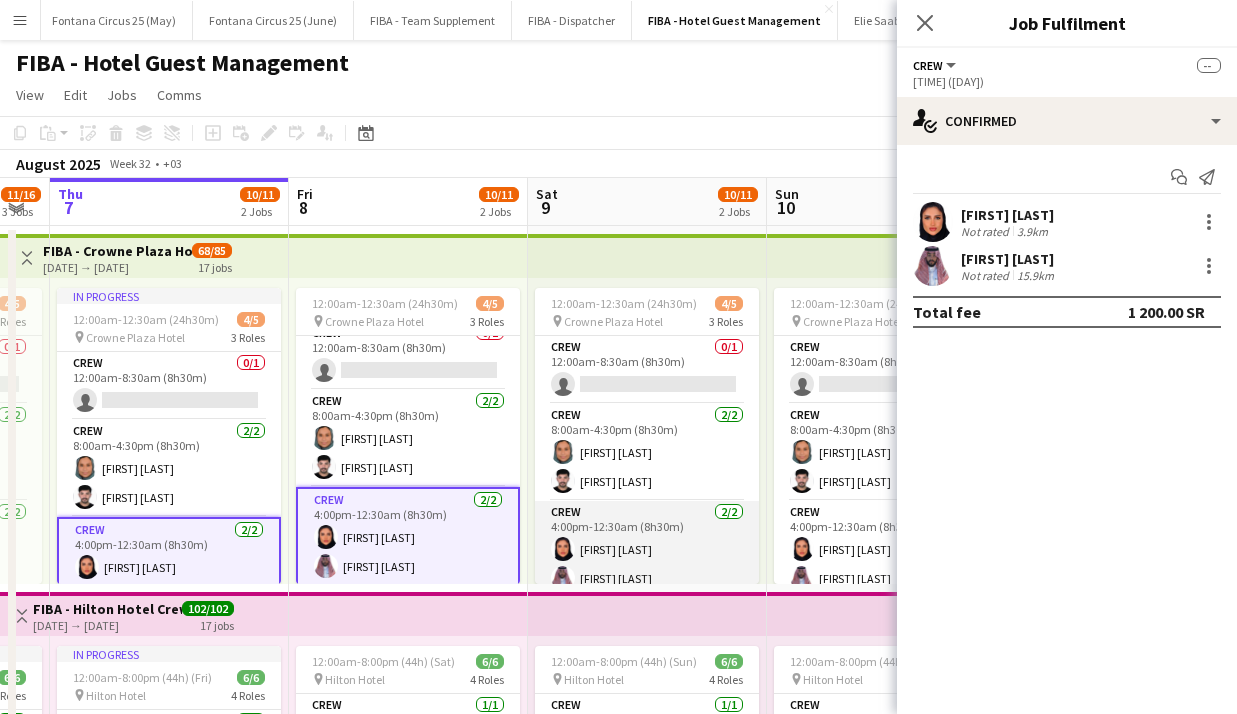 click on "Crew   2/2   [TIME]
[FIRST] [LAST] [FIRST] [LAST]" at bounding box center [647, 549] 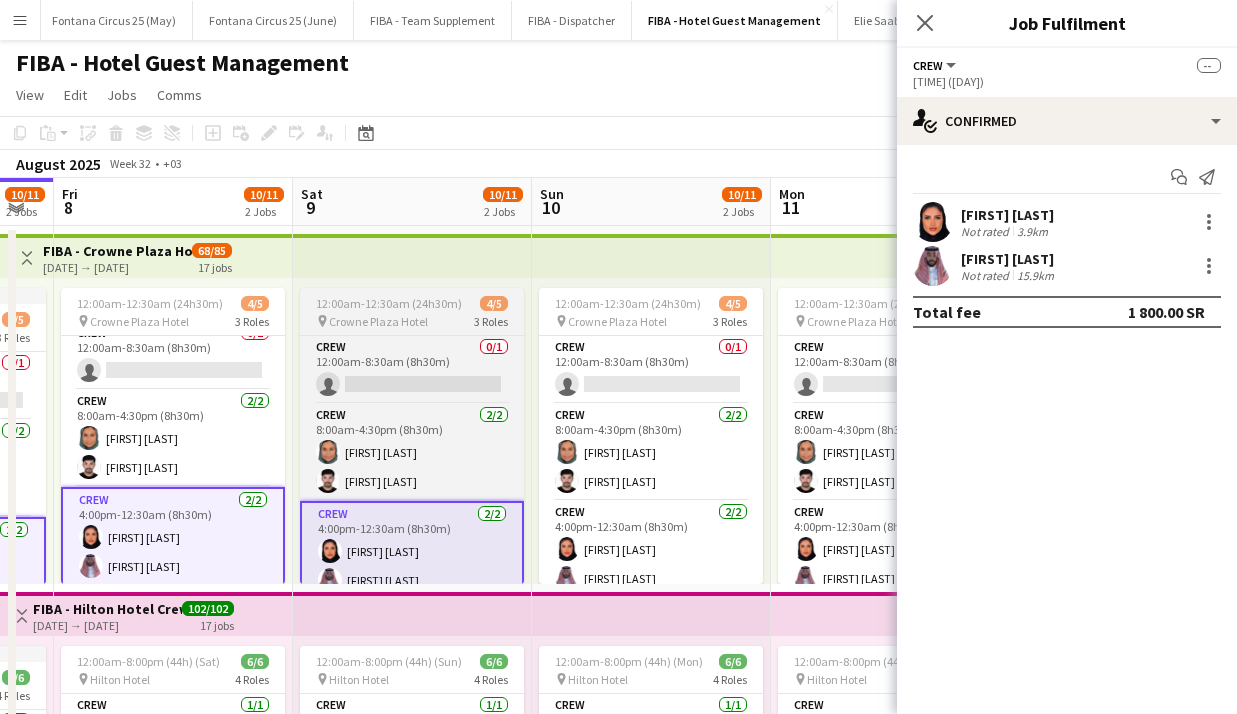 click on "Crew   2/2   [TIME]
[FIRST] [LAST] [FIRST] [LAST]" at bounding box center (651, 549) 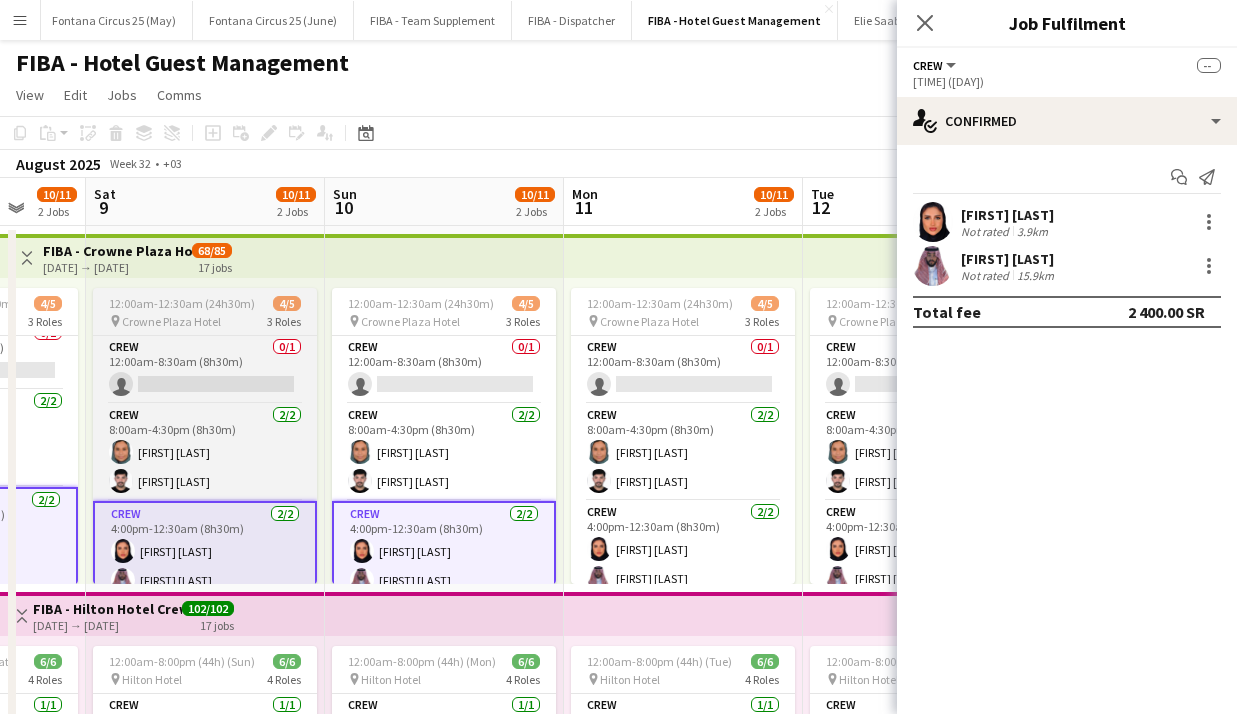 click on "Crew   2/2   [TIME]
[FIRST] [LAST] [FIRST] [LAST]" at bounding box center (683, 549) 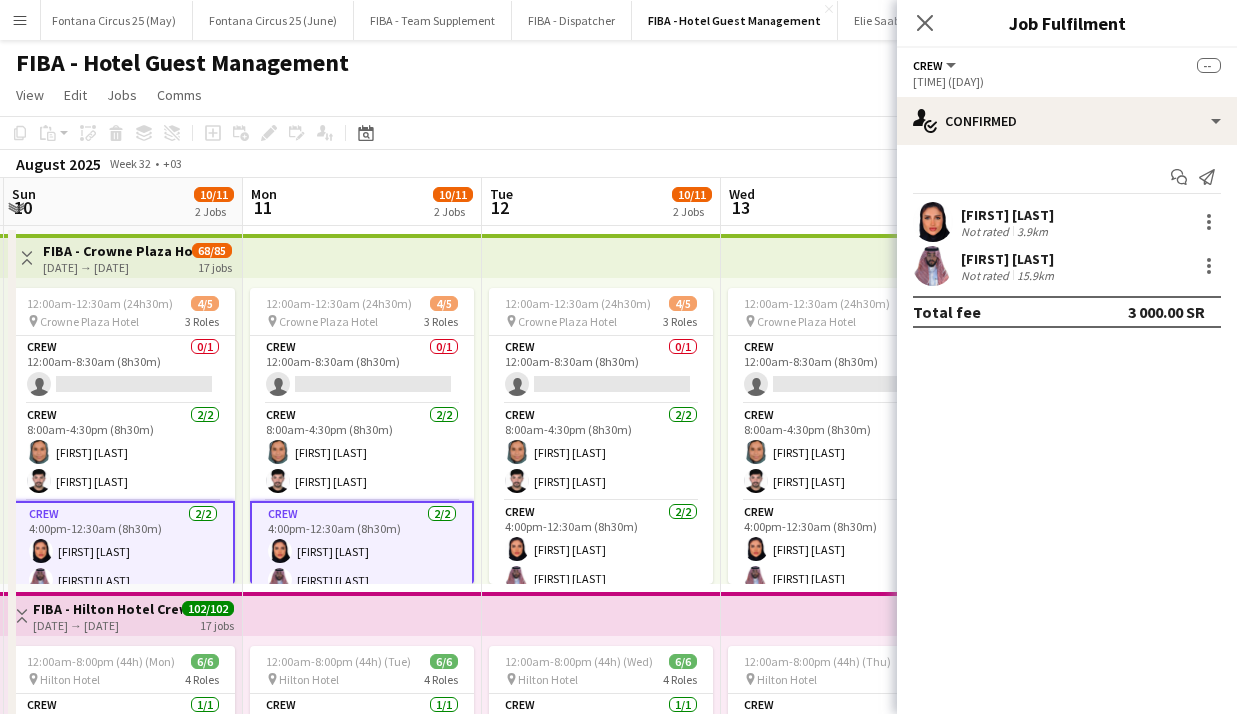 click on "Crew   2/2   [TIME]
[FIRST] [LAST] [FIRST] [LAST]" at bounding box center [601, 549] 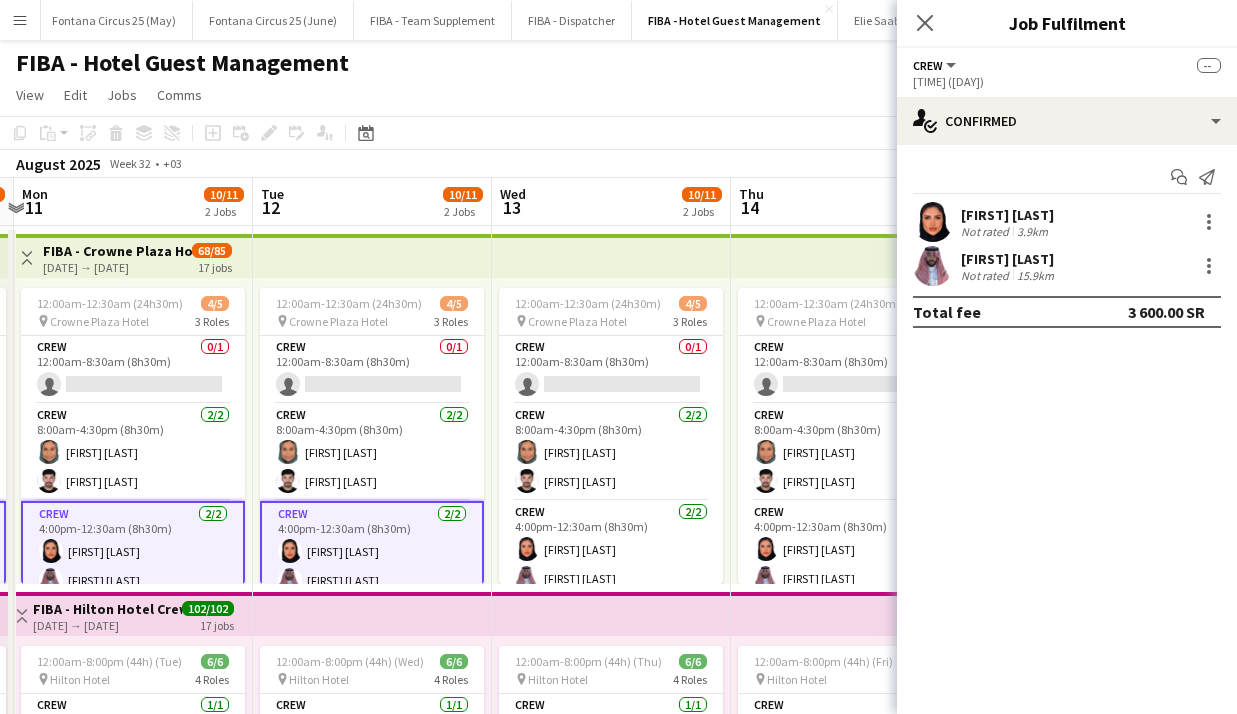 click on "Crew   2/2   [TIME]
[FIRST] [LAST] [FIRST] [LAST]" at bounding box center (611, 549) 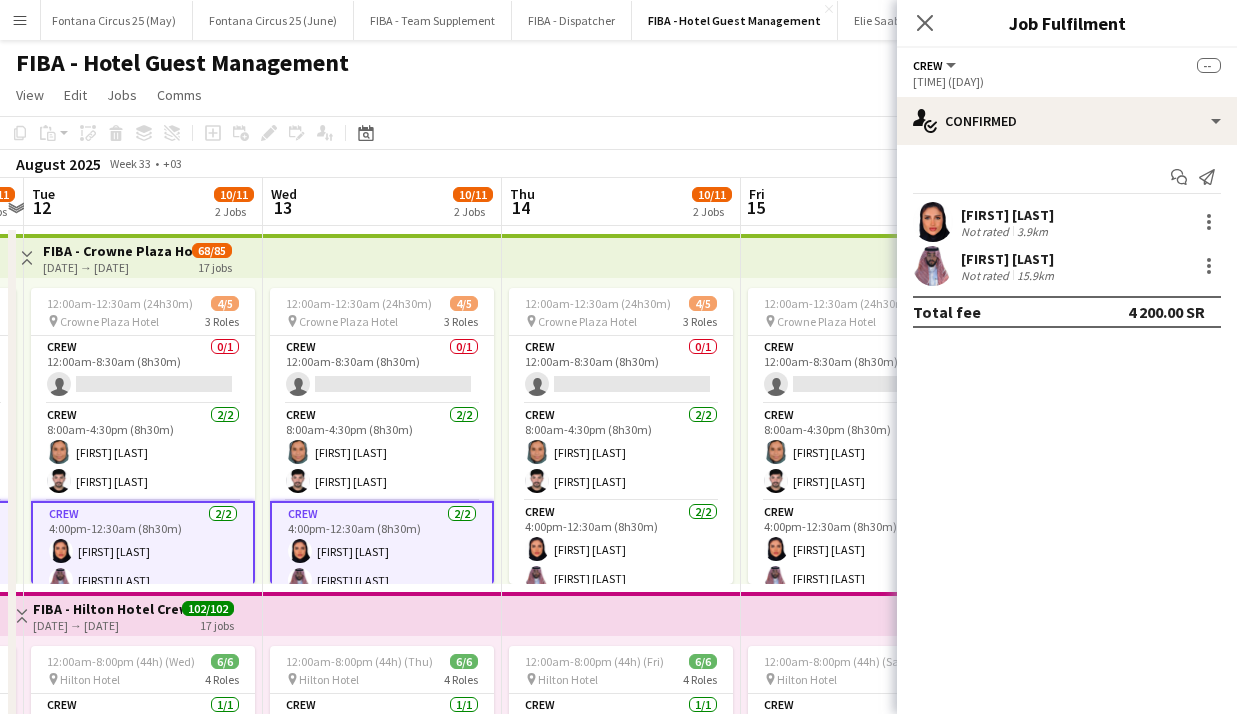 click on "Crew   2/2   [TIME]
[FIRST] [LAST] [FIRST] [LAST]" at bounding box center [621, 549] 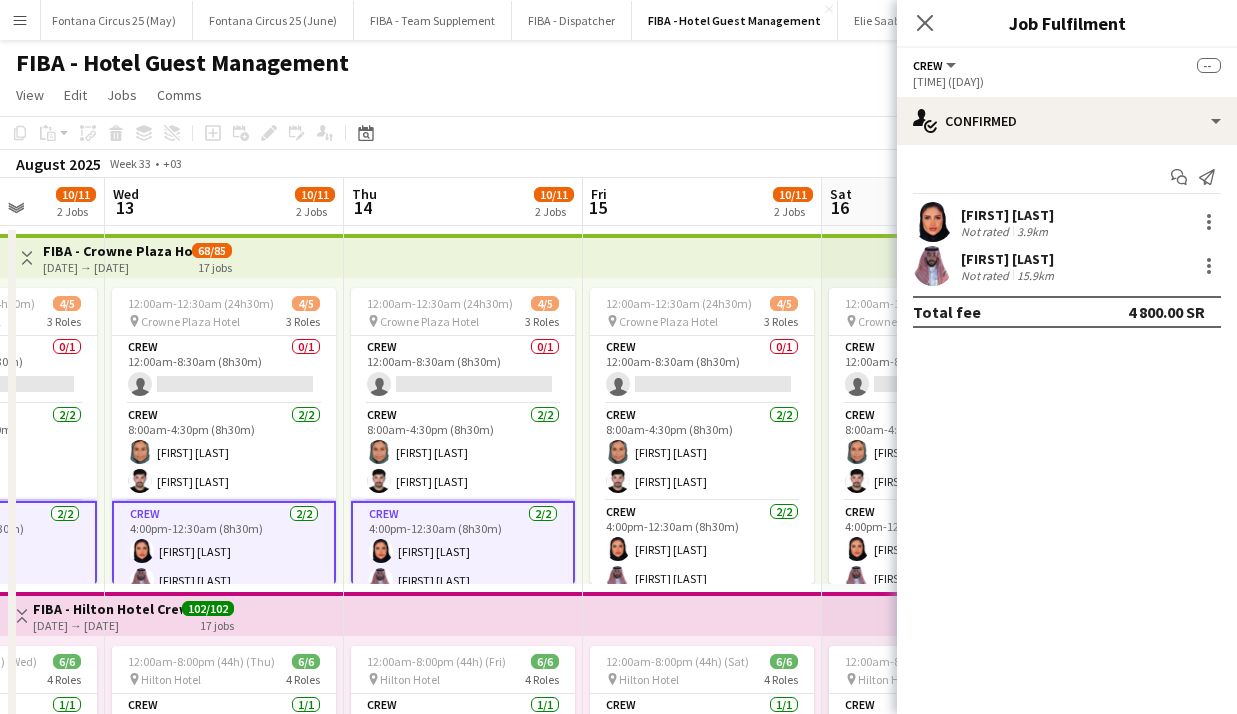 scroll, scrollTop: 0, scrollLeft: 657, axis: horizontal 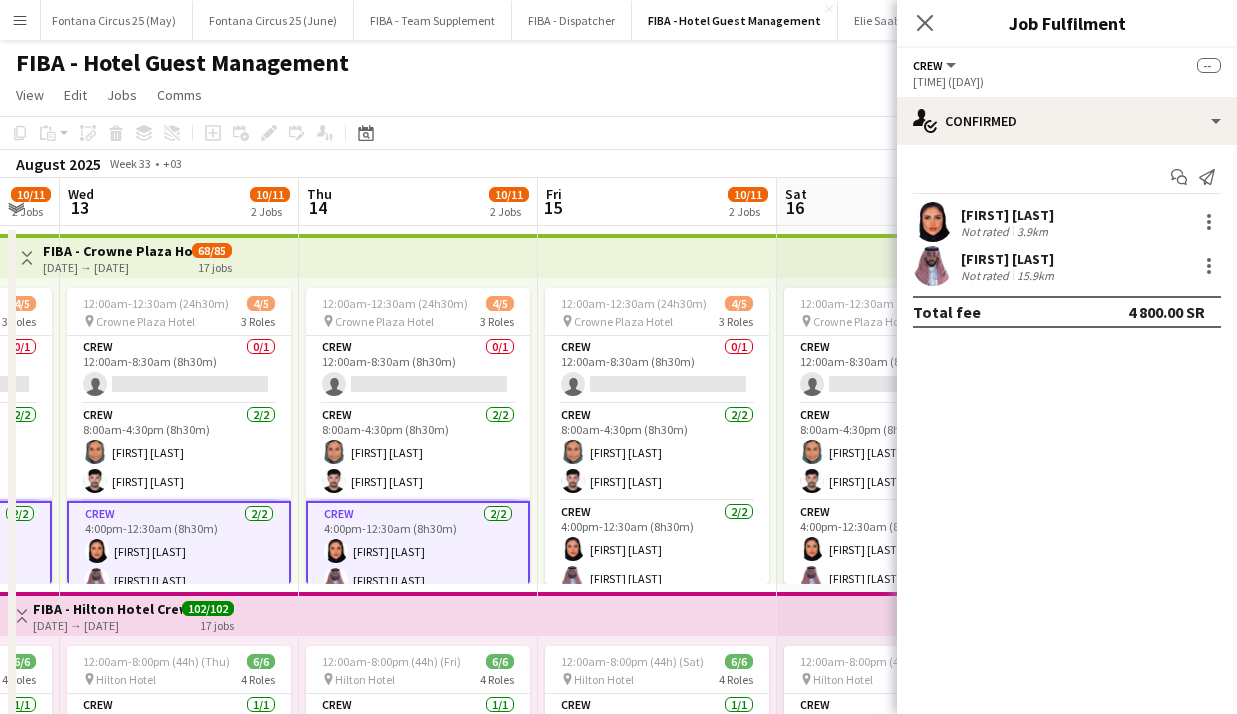 click on "Crew   2/2   [TIME]
[FIRST] [LAST] [FIRST] [LAST]" at bounding box center (657, 549) 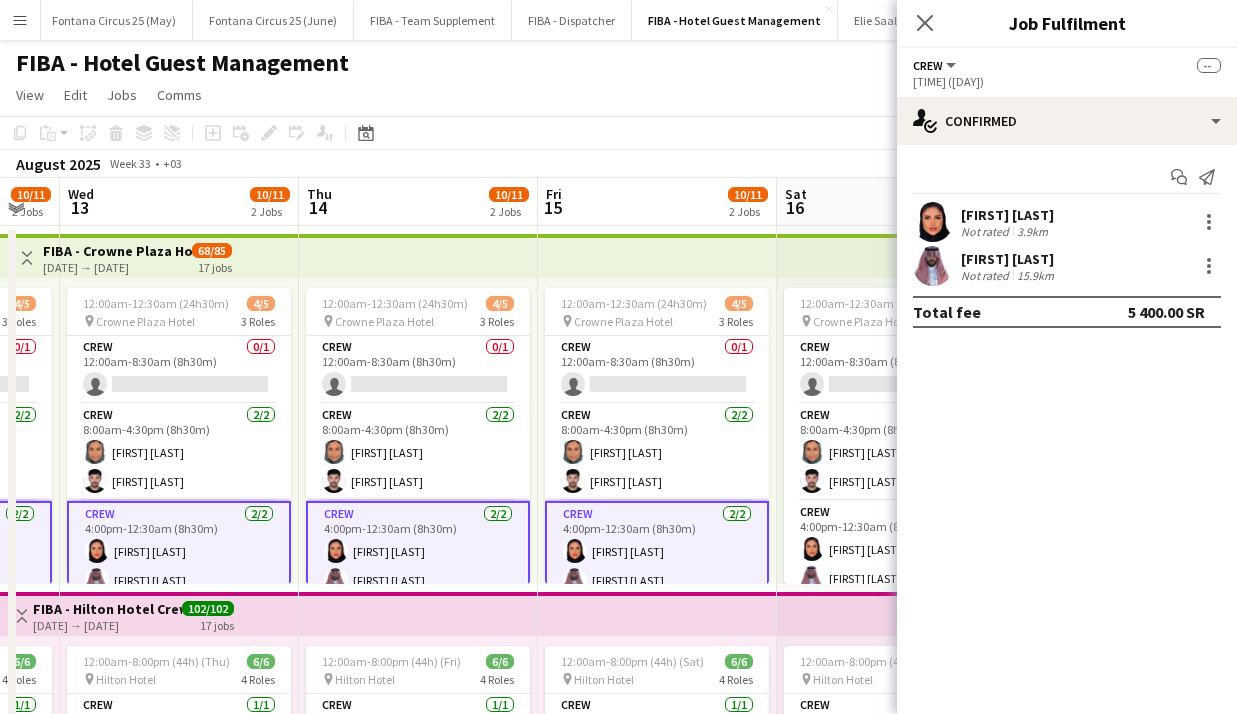 scroll, scrollTop: 0, scrollLeft: 955, axis: horizontal 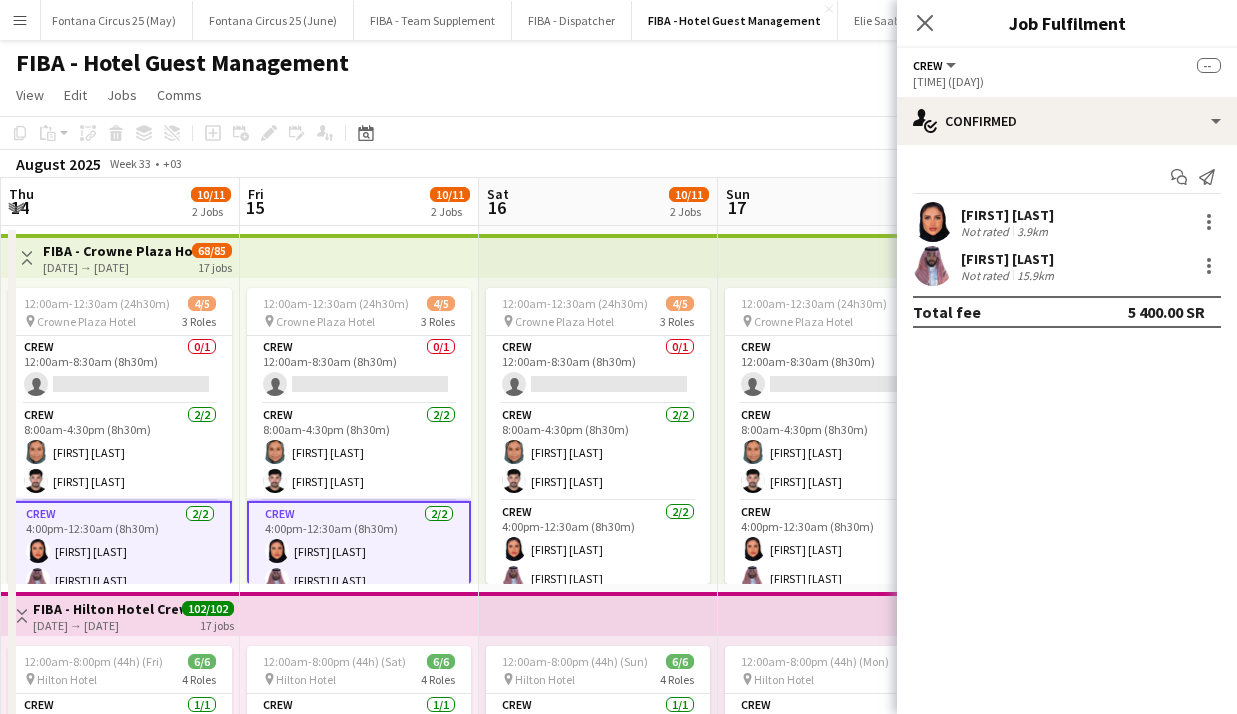 click on "Crew   2/2   [TIME]
[FIRST] [LAST] [FIRST] [LAST]" at bounding box center [598, 549] 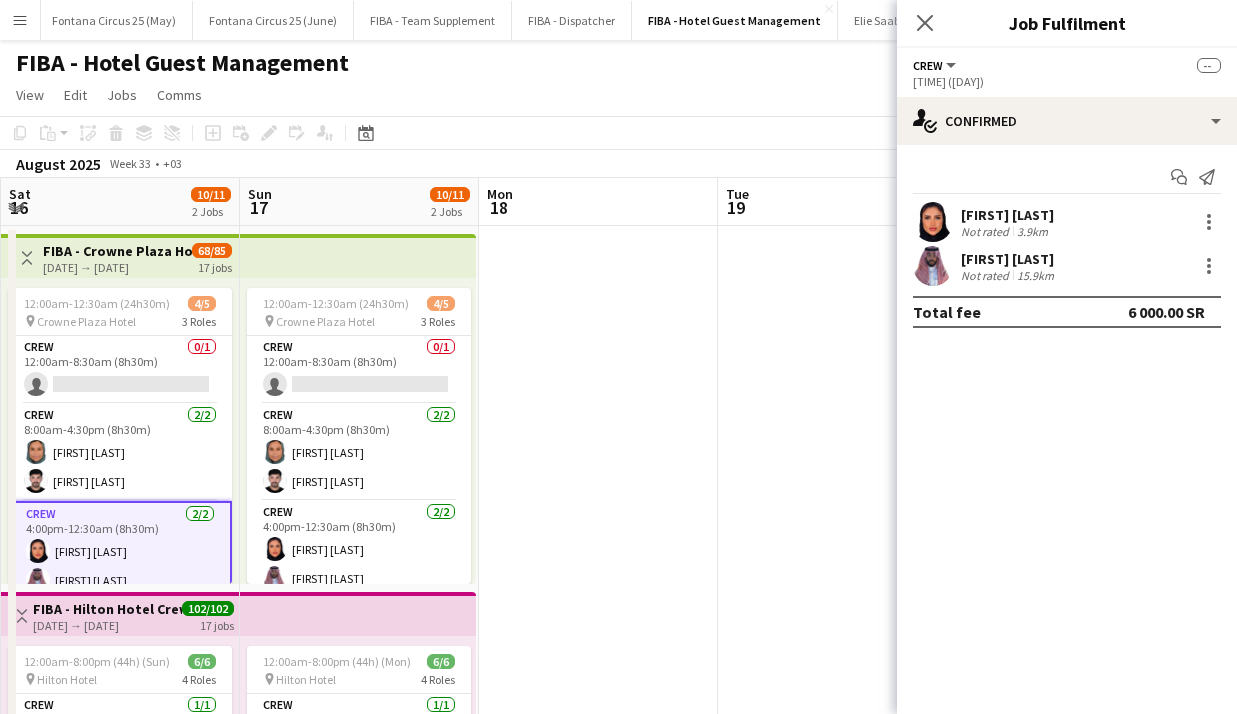 scroll, scrollTop: 0, scrollLeft: 702, axis: horizontal 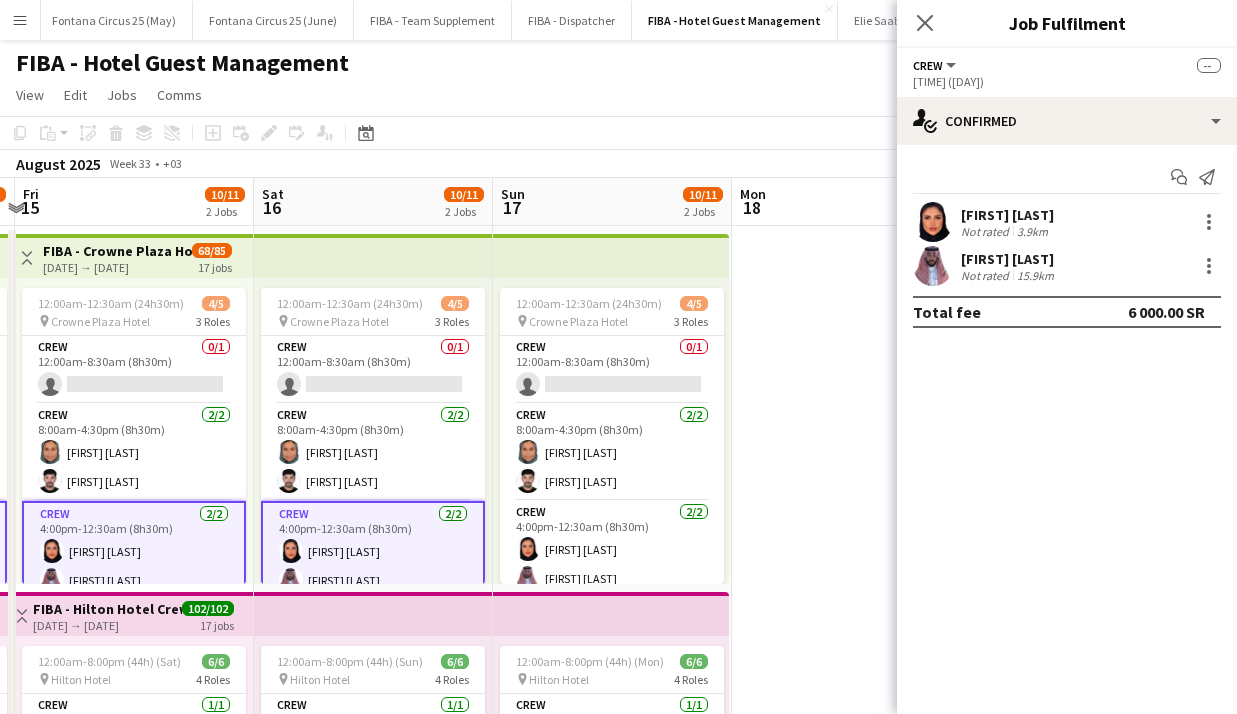 click on "Crew   2/2   [TIME]
[FIRST] [LAST] [FIRST] [LAST]" at bounding box center (612, 549) 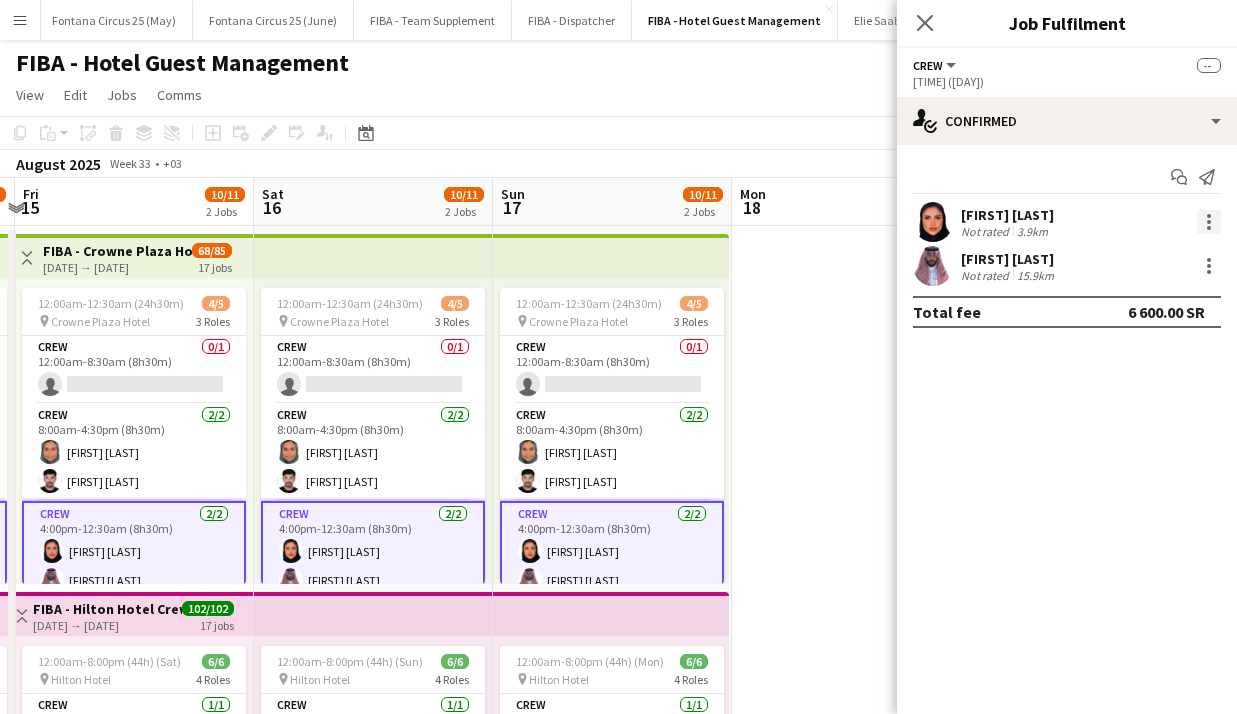 click at bounding box center (1209, 222) 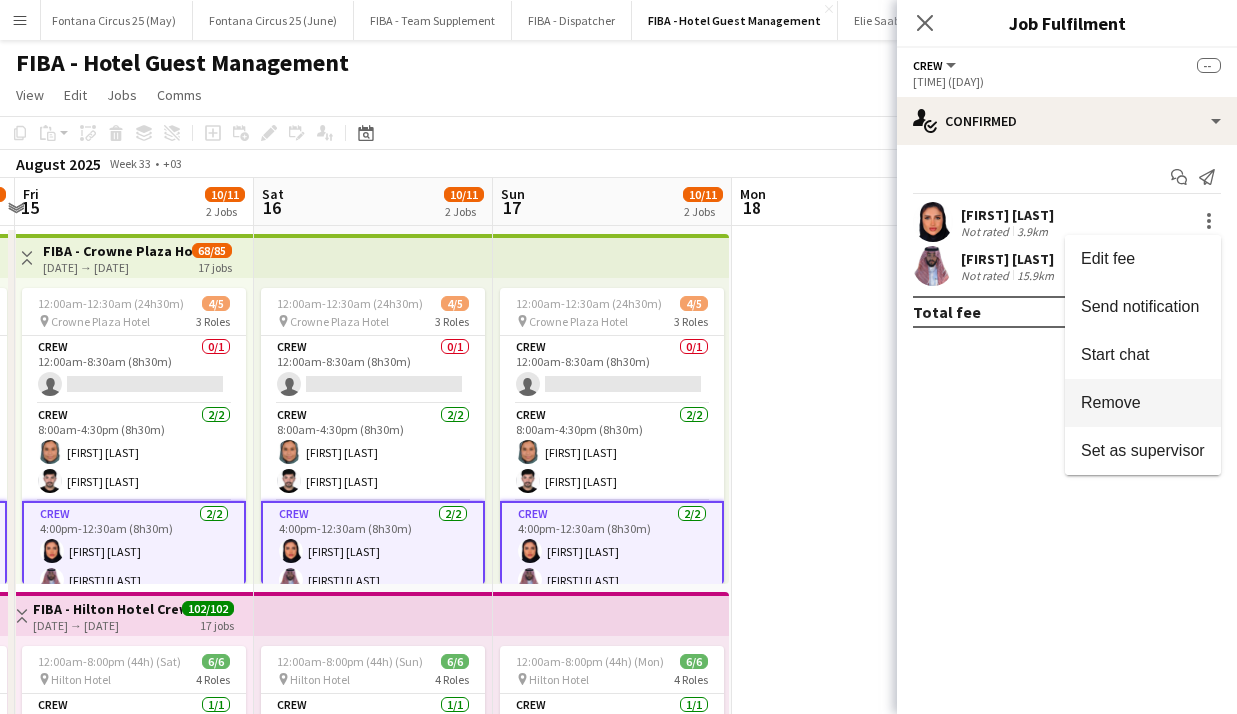 click on "Remove" at bounding box center [1143, 403] 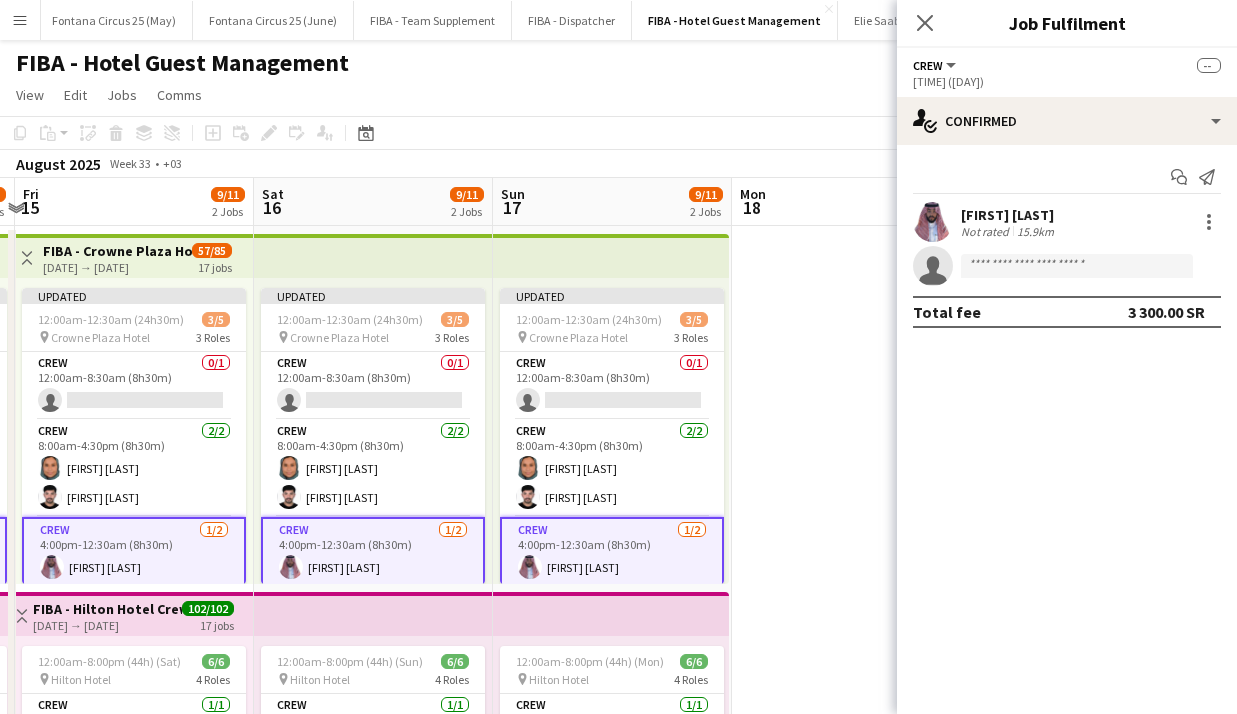 scroll, scrollTop: 34, scrollLeft: 0, axis: vertical 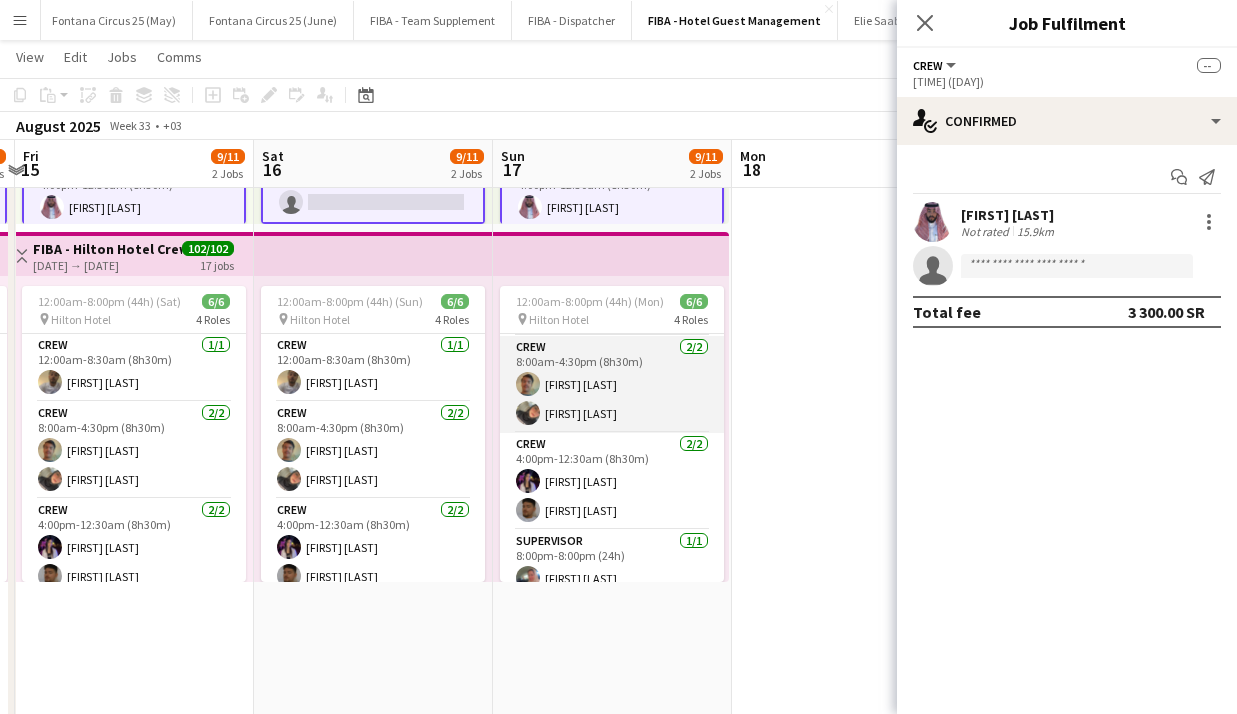 click at bounding box center [528, 481] 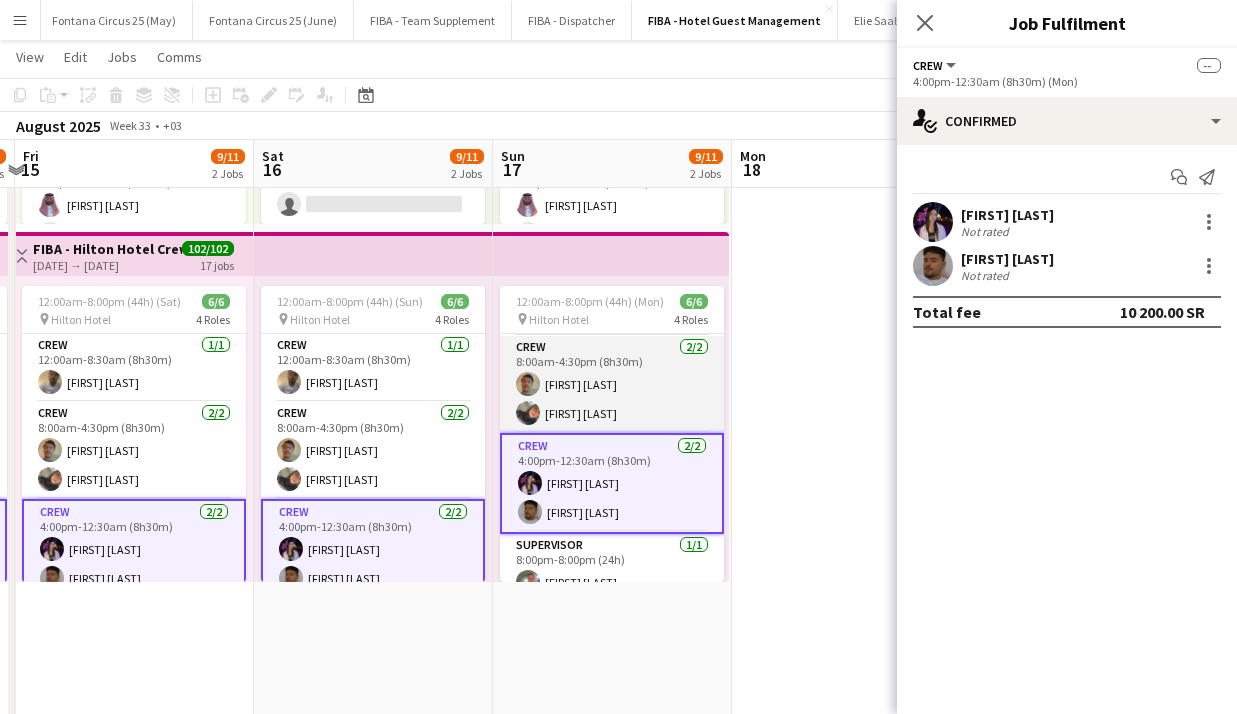 scroll, scrollTop: 30, scrollLeft: 0, axis: vertical 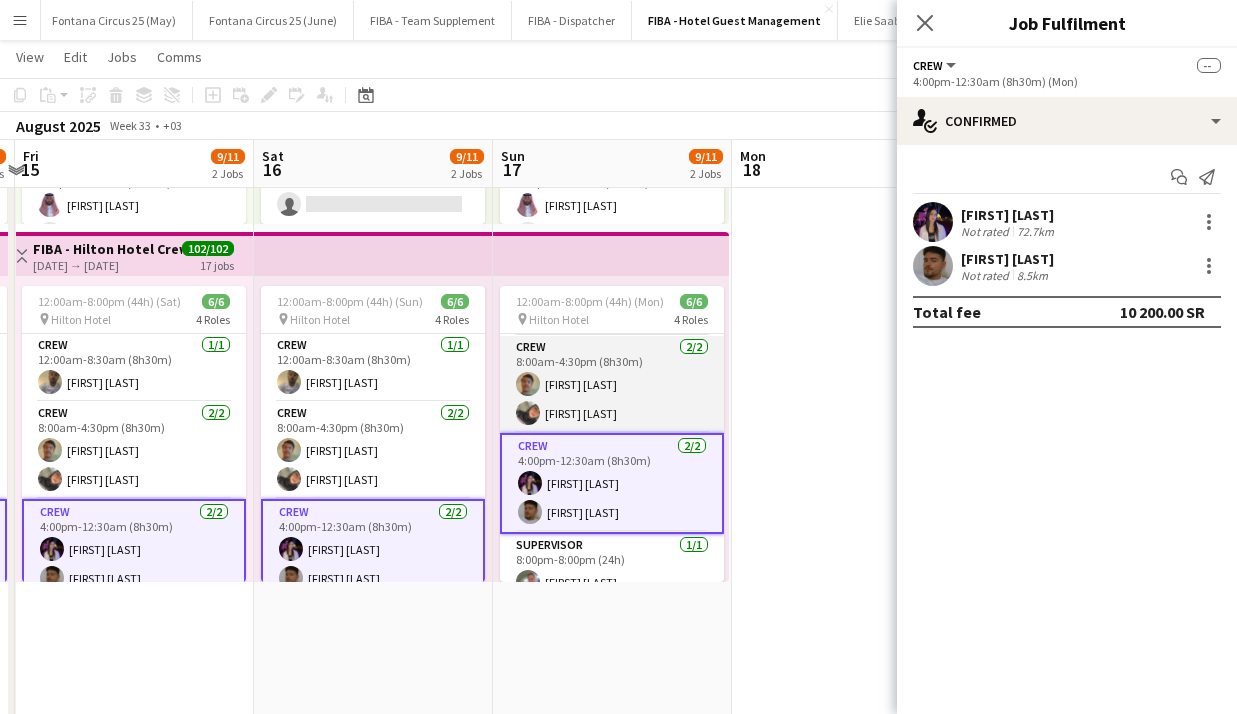 click at bounding box center (530, 483) 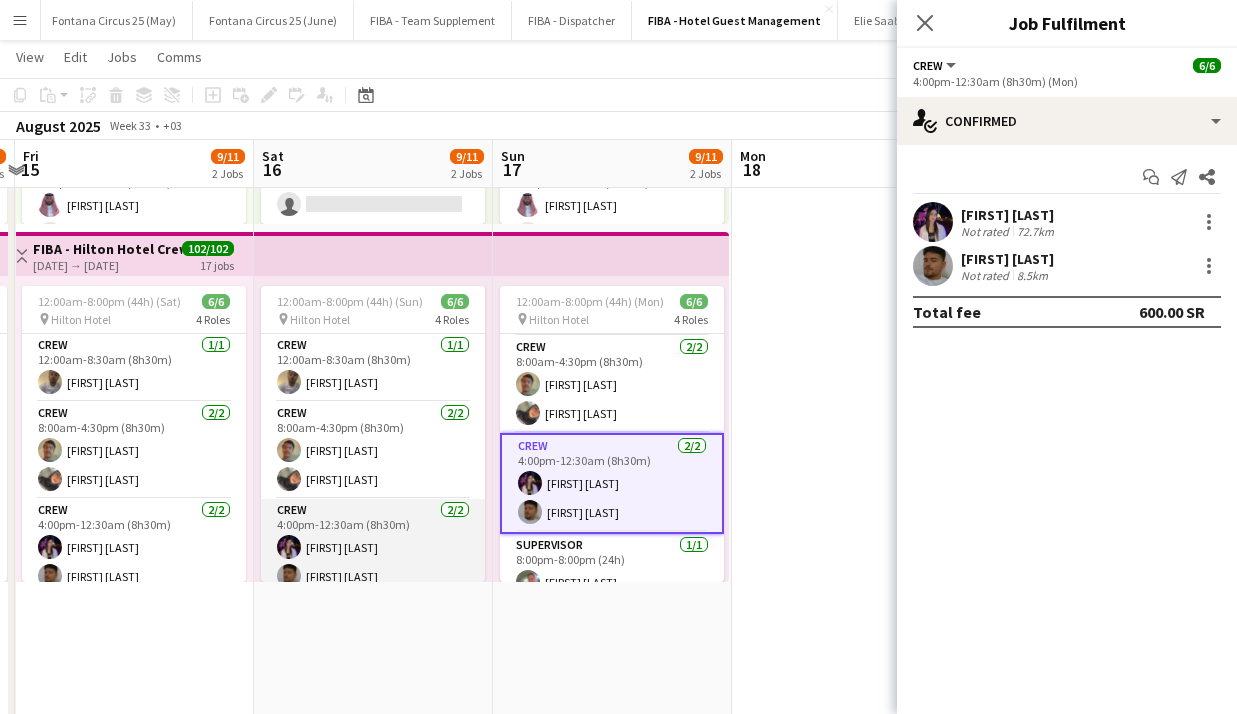 click on "Crew   2/2   [TIME]
[FIRST] [LAST] [FIRST] [LAST]" at bounding box center [373, 547] 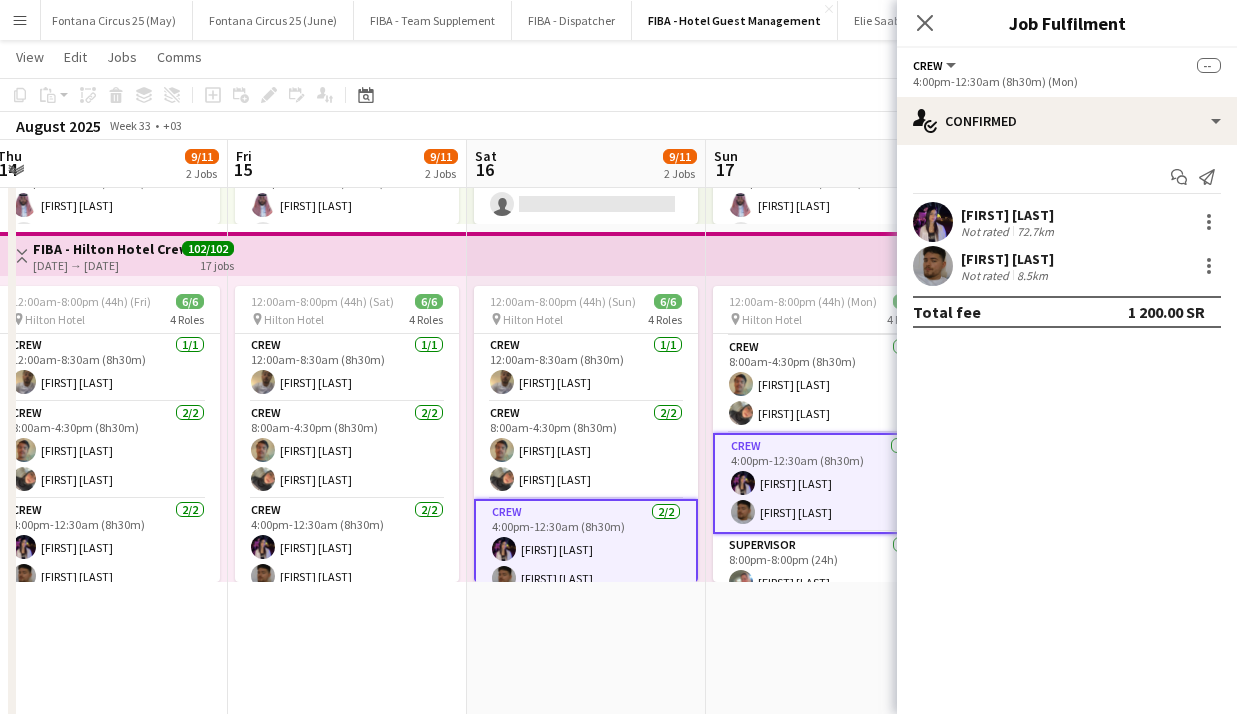 click on "Crew   2/2   [TIME]
[FIRST] [LAST] [FIRST] [LAST]" at bounding box center (347, 547) 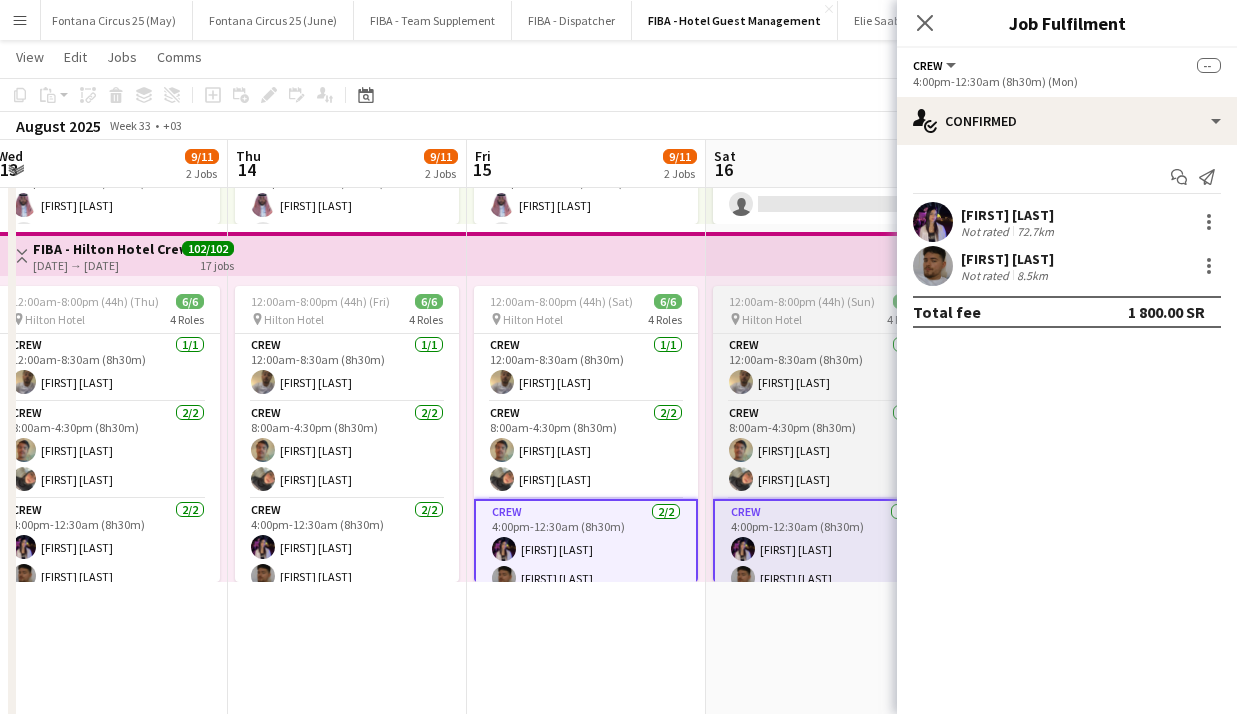 scroll, scrollTop: 0, scrollLeft: 462, axis: horizontal 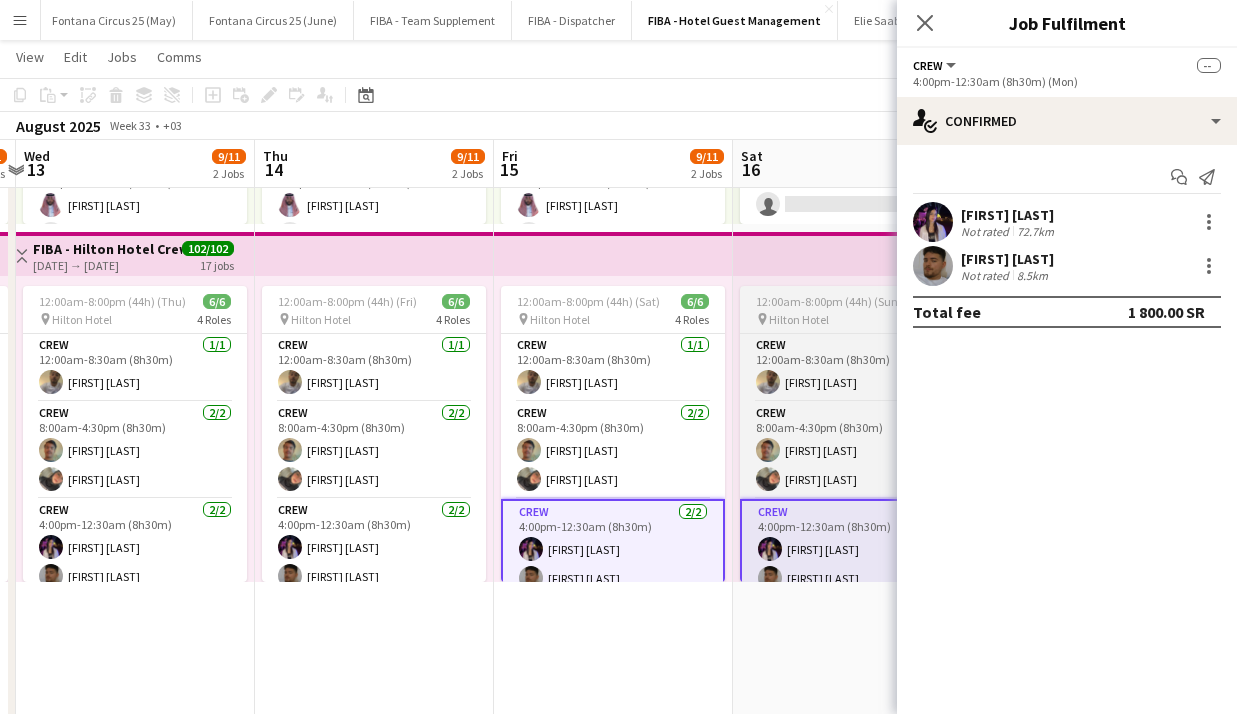 click on "Crew   2/2   [TIME]
[FIRST] [LAST] [FIRST] [LAST]" at bounding box center [374, 547] 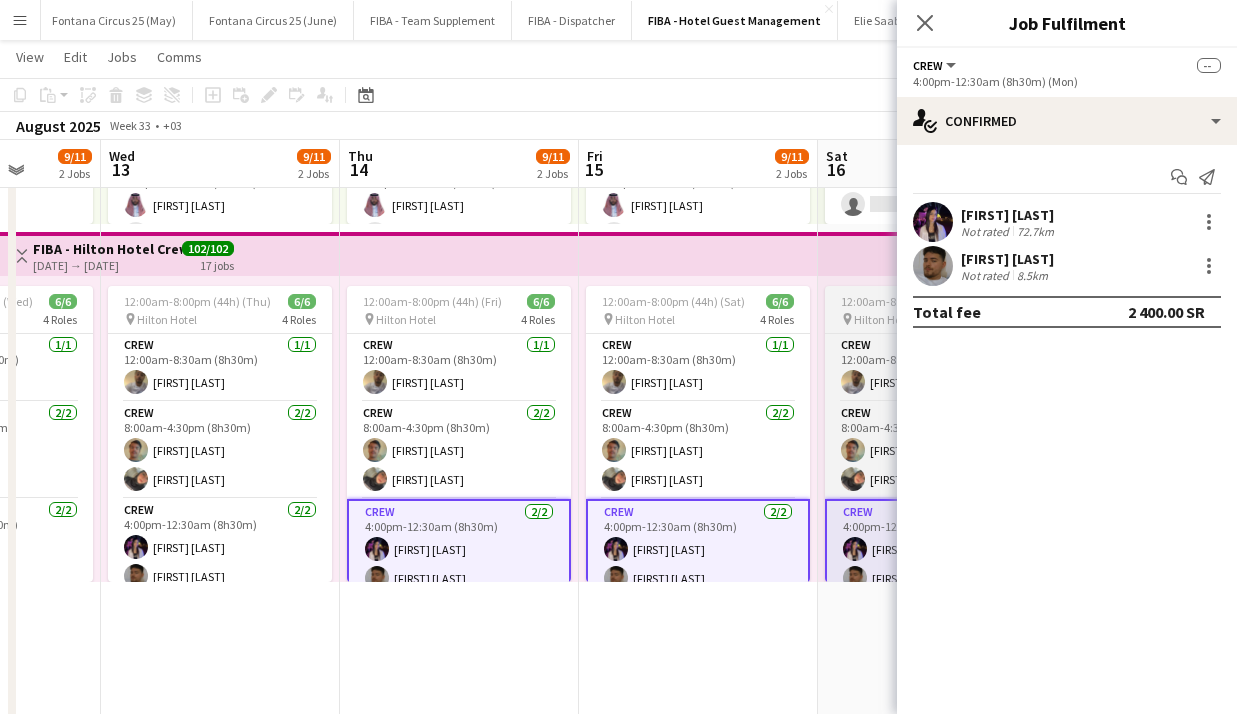 scroll, scrollTop: 0, scrollLeft: 509, axis: horizontal 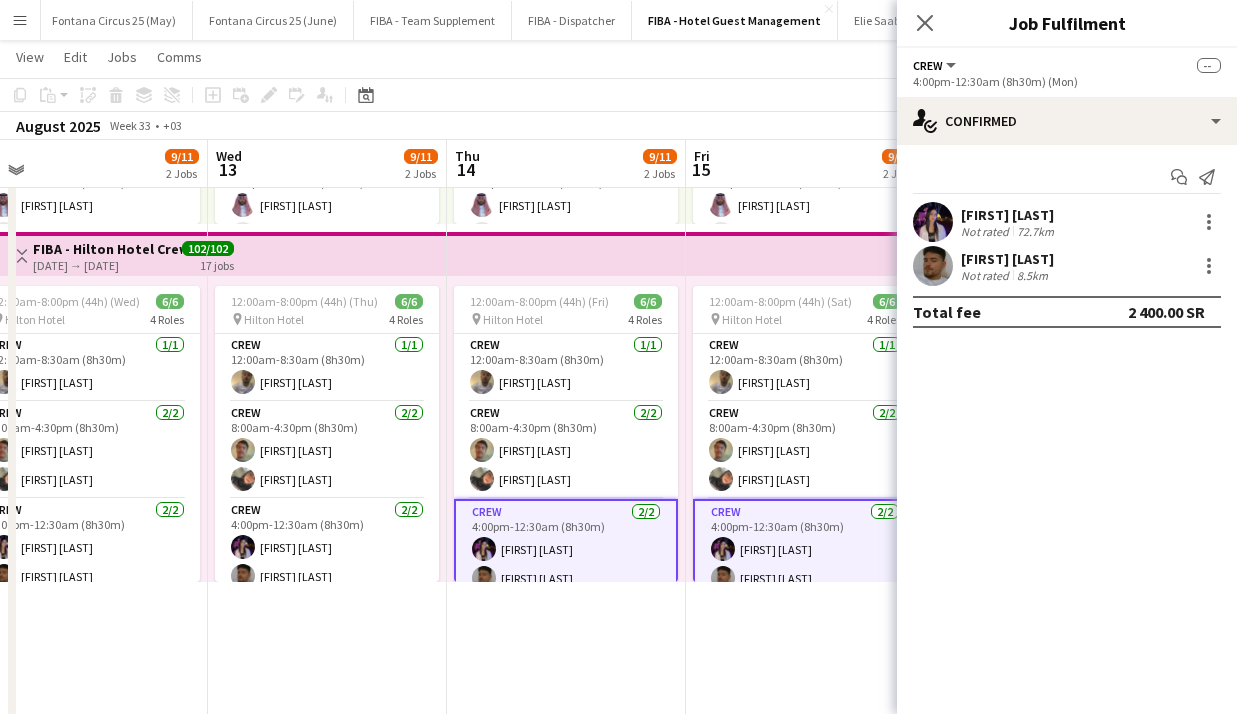 click on "Crew   2/2   [TIME]
[FIRST] [LAST] [FIRST] [LAST]" at bounding box center (327, 547) 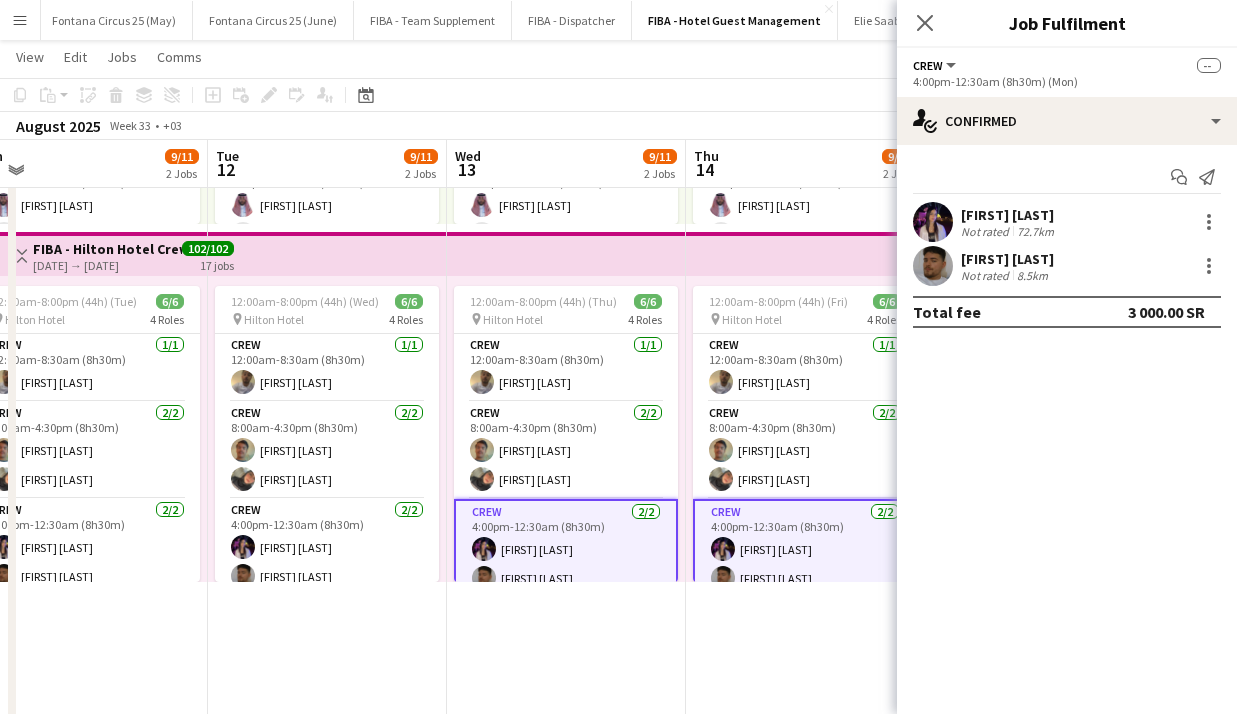 scroll, scrollTop: 0, scrollLeft: 529, axis: horizontal 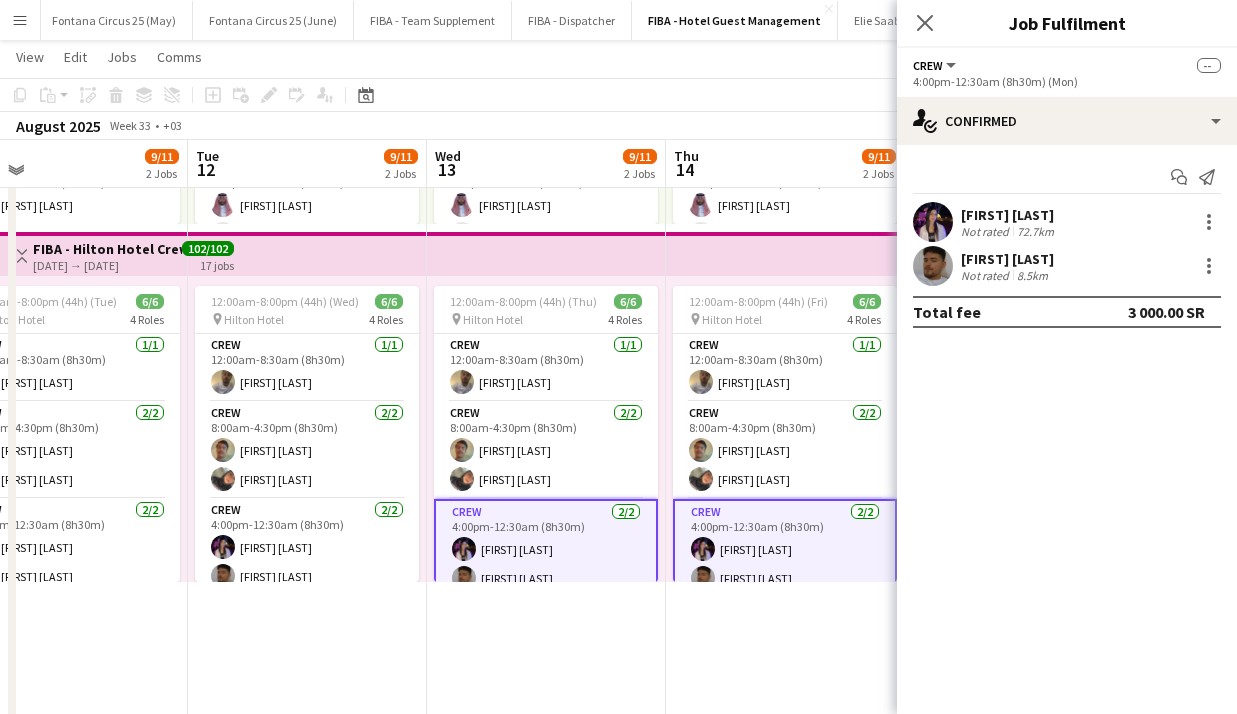 click on "Crew   2/2   [TIME]
[FIRST] [LAST] [FIRST] [LAST]" at bounding box center (307, 547) 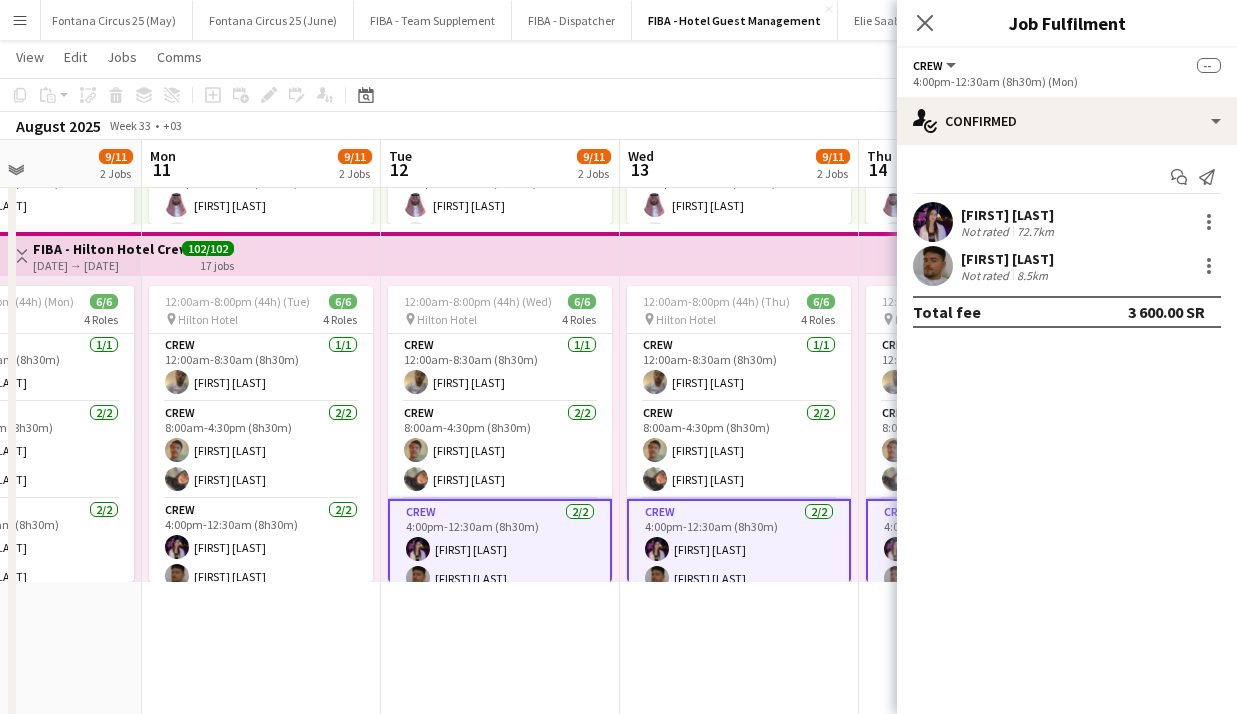 scroll, scrollTop: 0, scrollLeft: 574, axis: horizontal 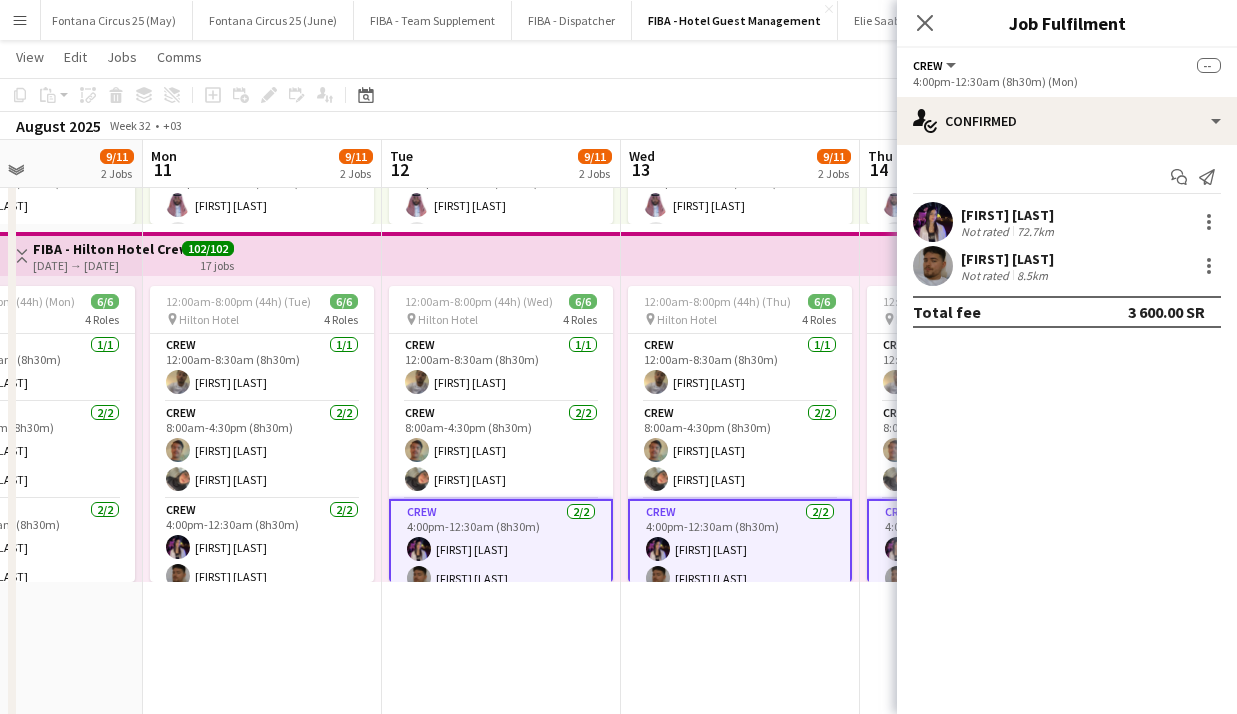 click on "Crew   2/2   [TIME]
[FIRST] [LAST] [FIRST] [LAST]" at bounding box center [262, 547] 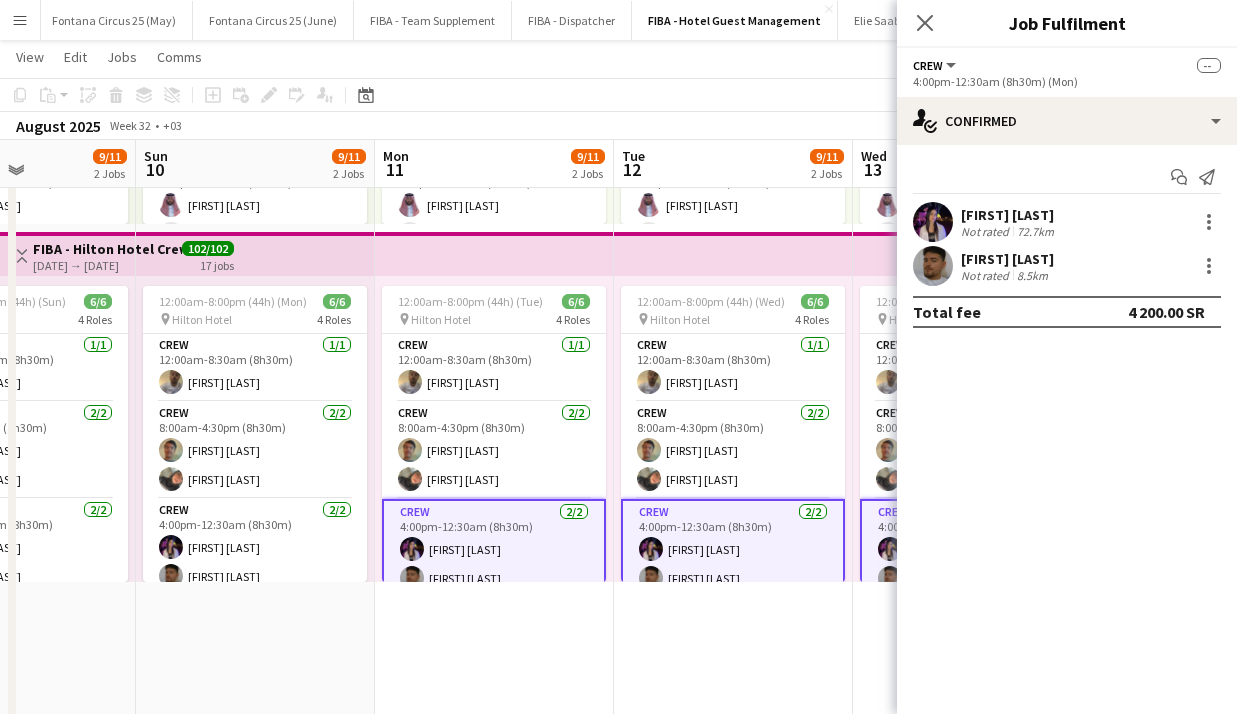 scroll, scrollTop: 0, scrollLeft: 576, axis: horizontal 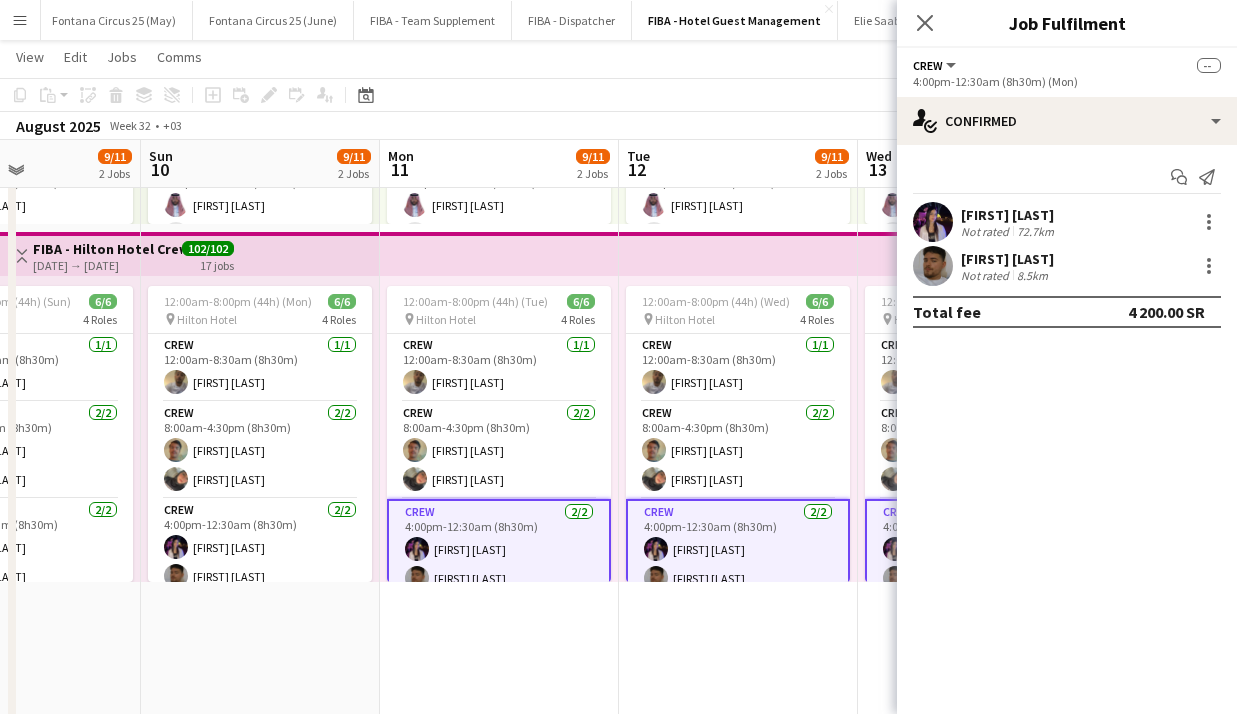 click on "Crew   2/2   [TIME]
[FIRST] [LAST] [FIRST] [LAST]" at bounding box center (260, 547) 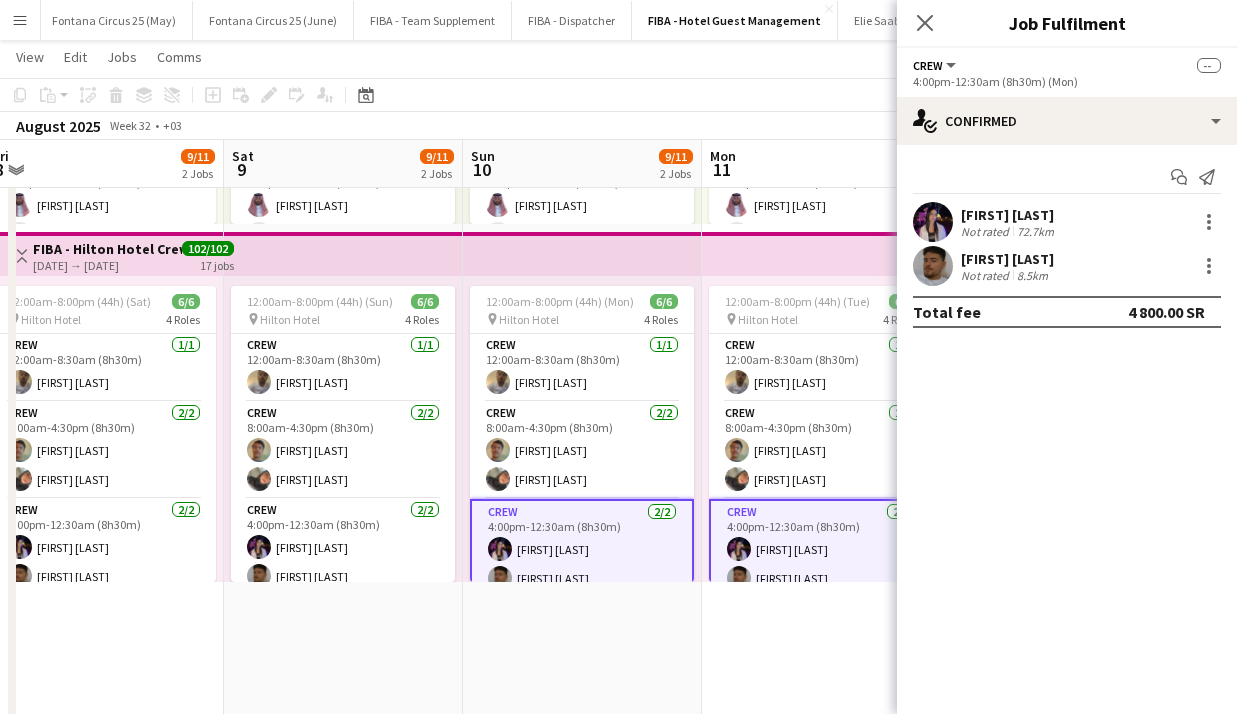 scroll, scrollTop: 0, scrollLeft: 492, axis: horizontal 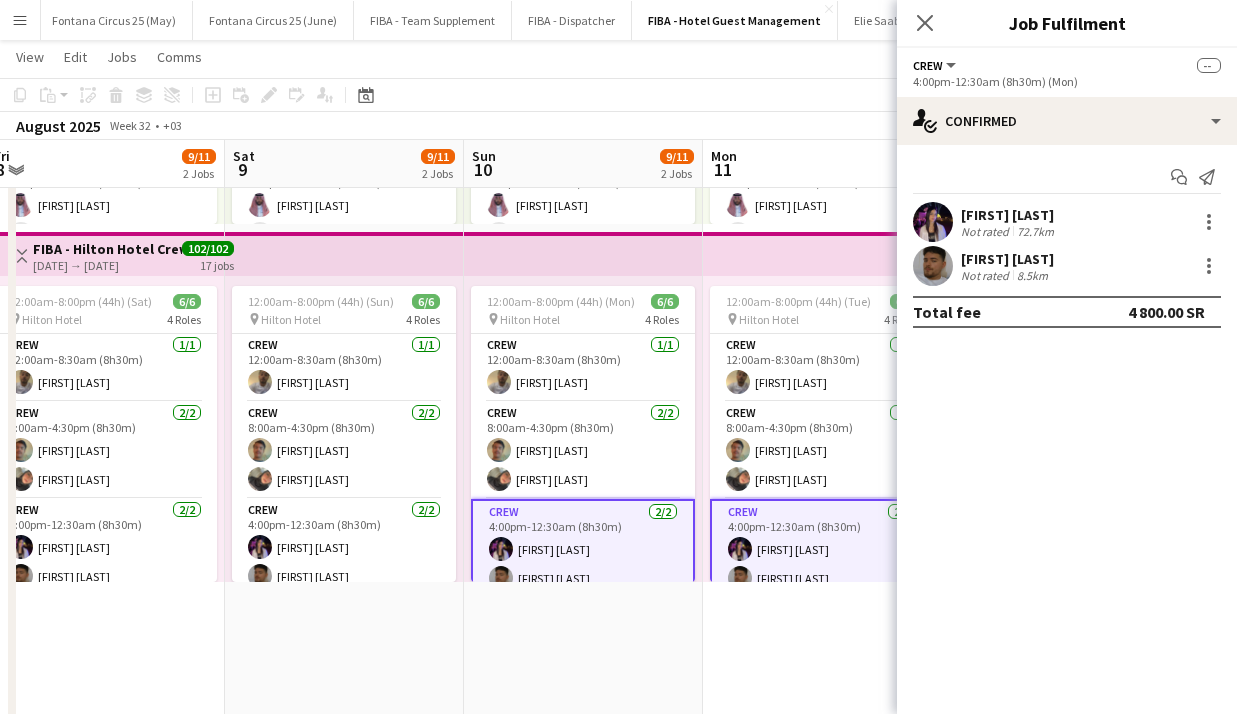 click on "Crew   2/2   [TIME]
[FIRST] [LAST] [FIRST] [LAST]" at bounding box center [344, 547] 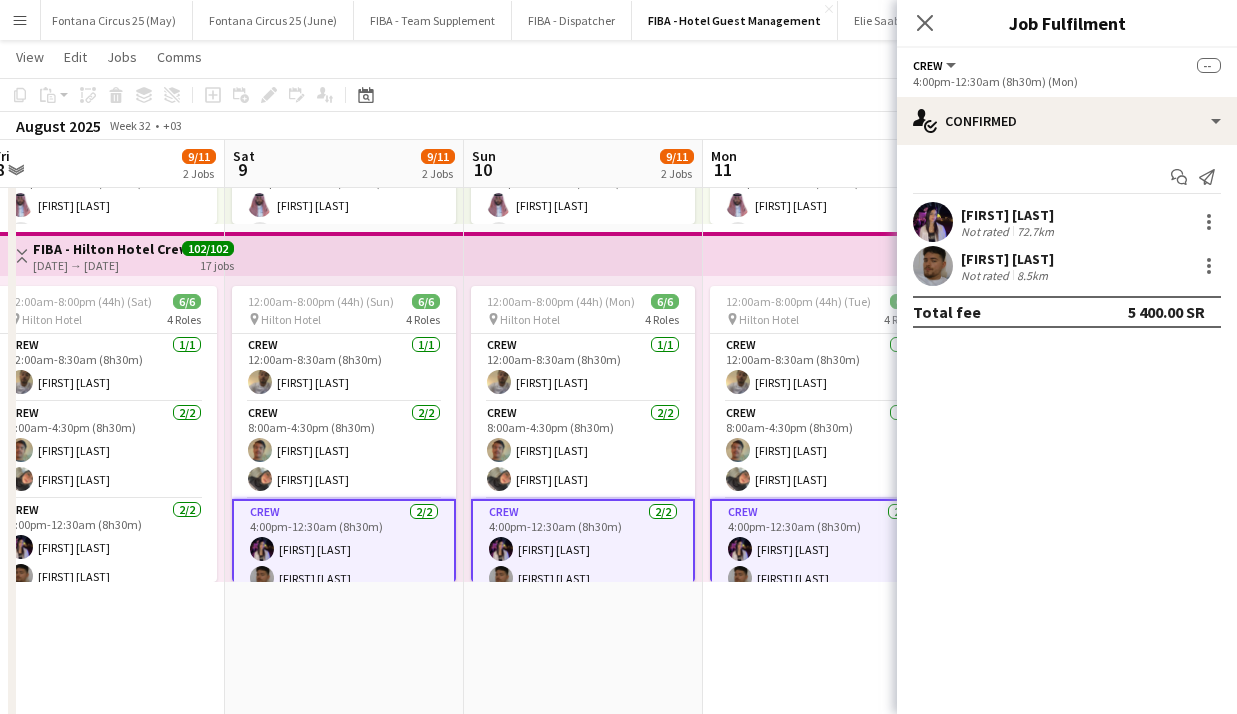 scroll, scrollTop: 0, scrollLeft: 459, axis: horizontal 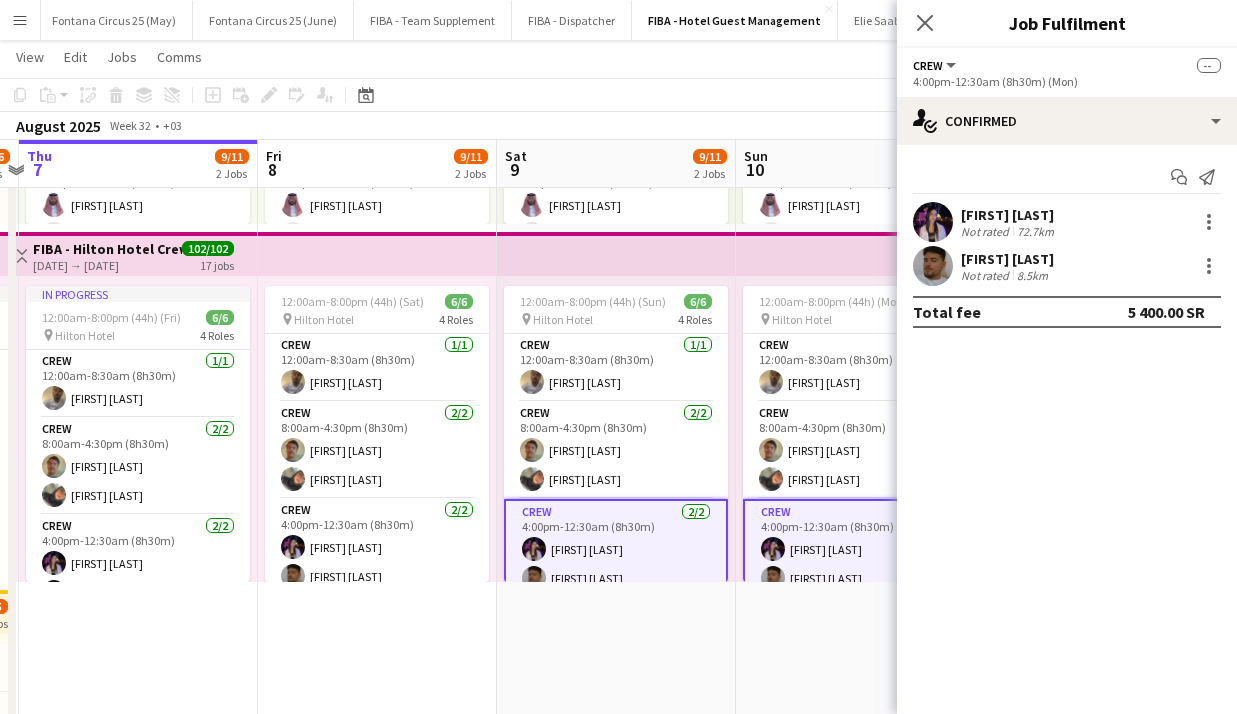click on "Crew   2/2   [TIME]
[FIRST] [LAST] [FIRST] [LAST]" at bounding box center [377, 547] 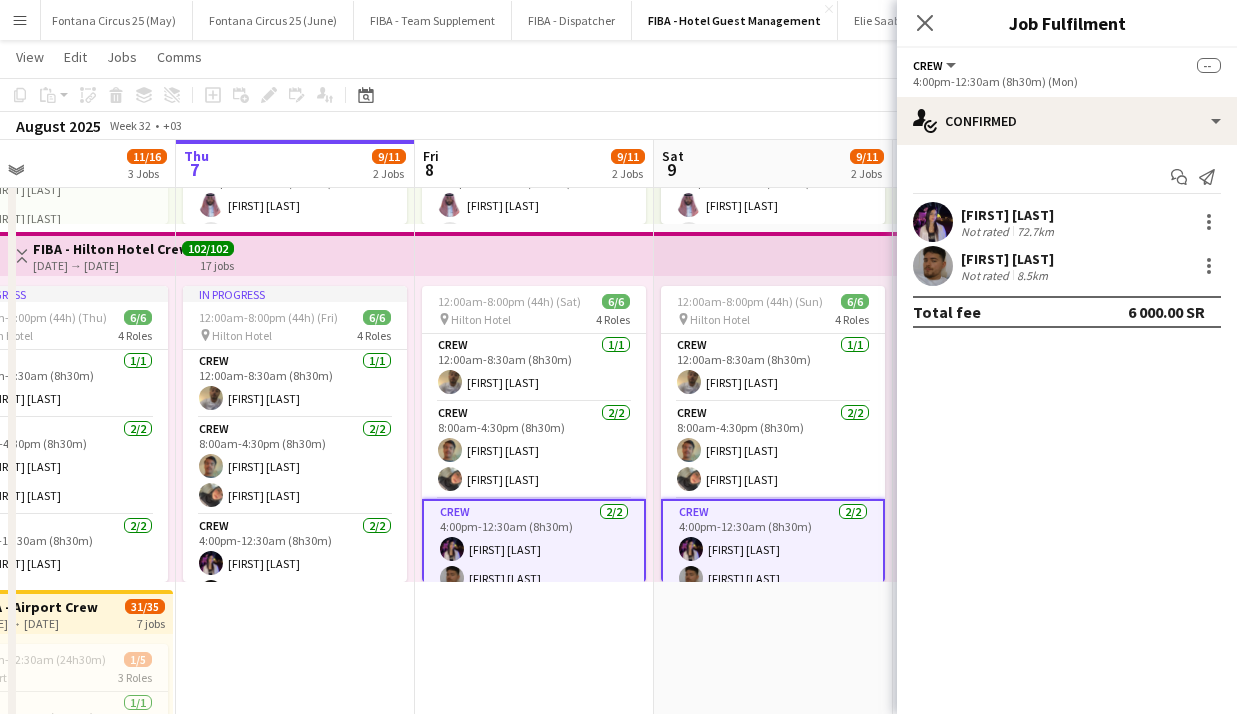 scroll, scrollTop: 0, scrollLeft: 540, axis: horizontal 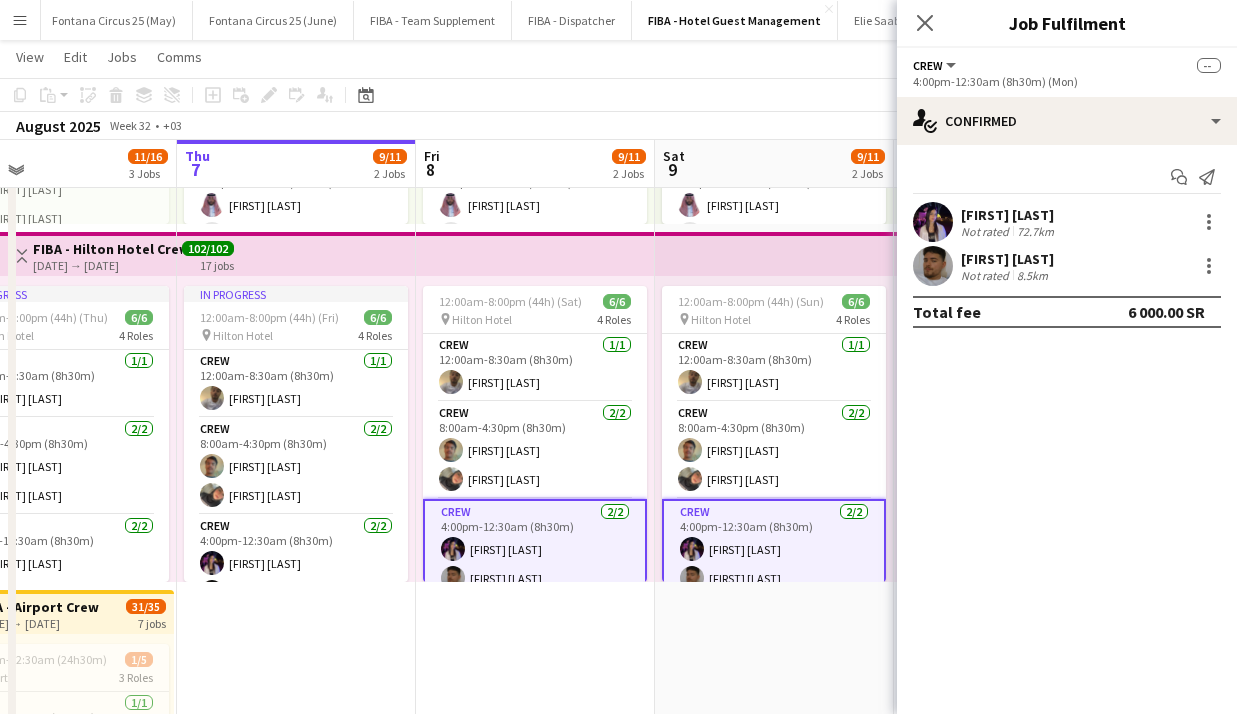 click on "Crew   2/2   [TIME]
[FIRST] [LAST] [FIRST] [LAST]" at bounding box center [296, 563] 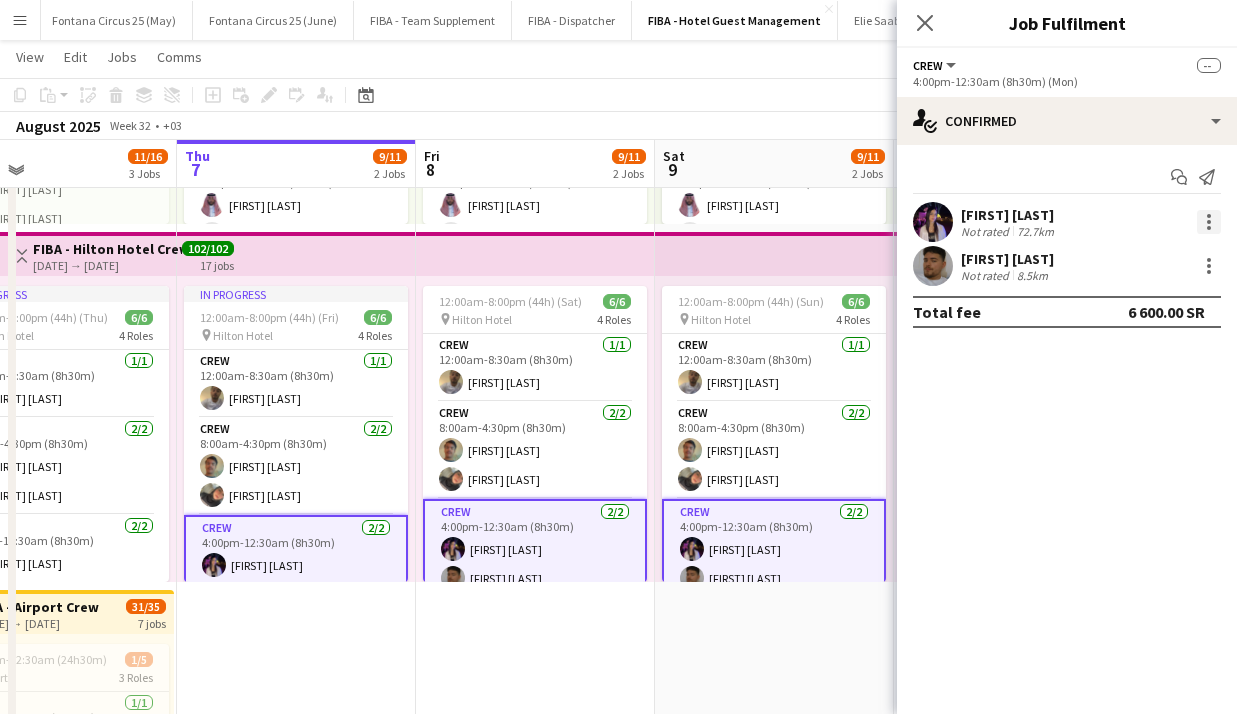 click at bounding box center [1209, 222] 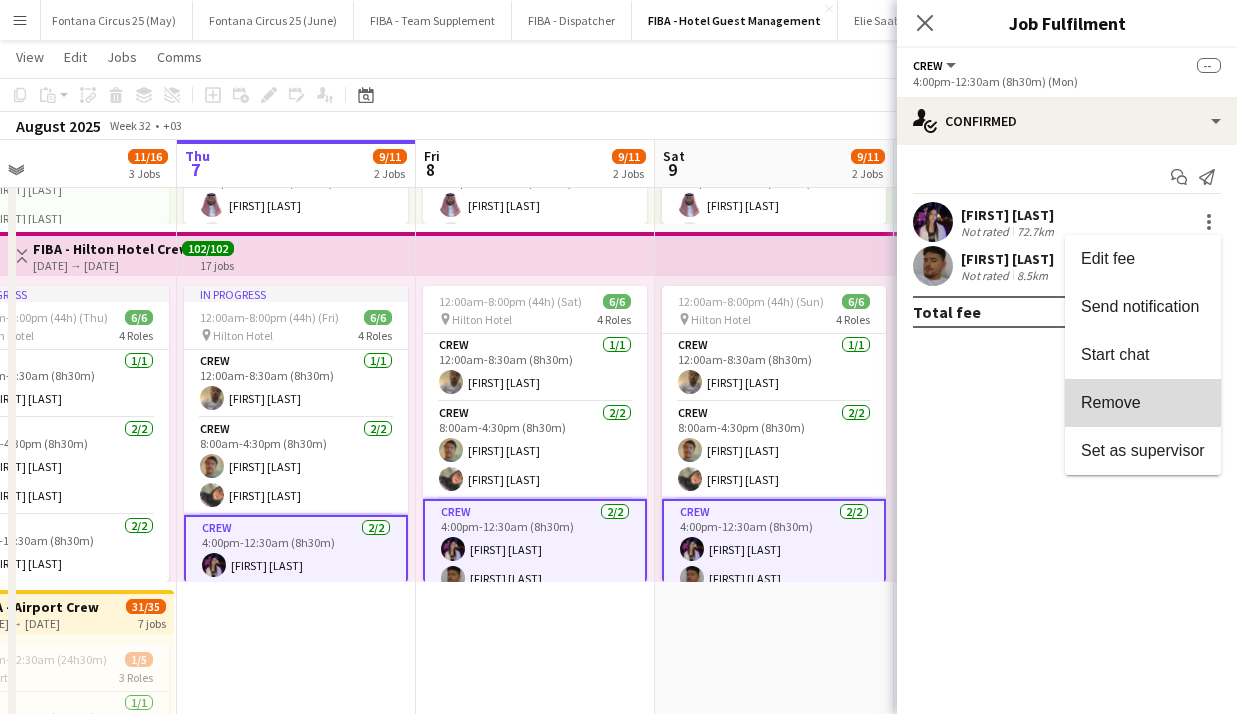 click on "Remove" at bounding box center (1111, 402) 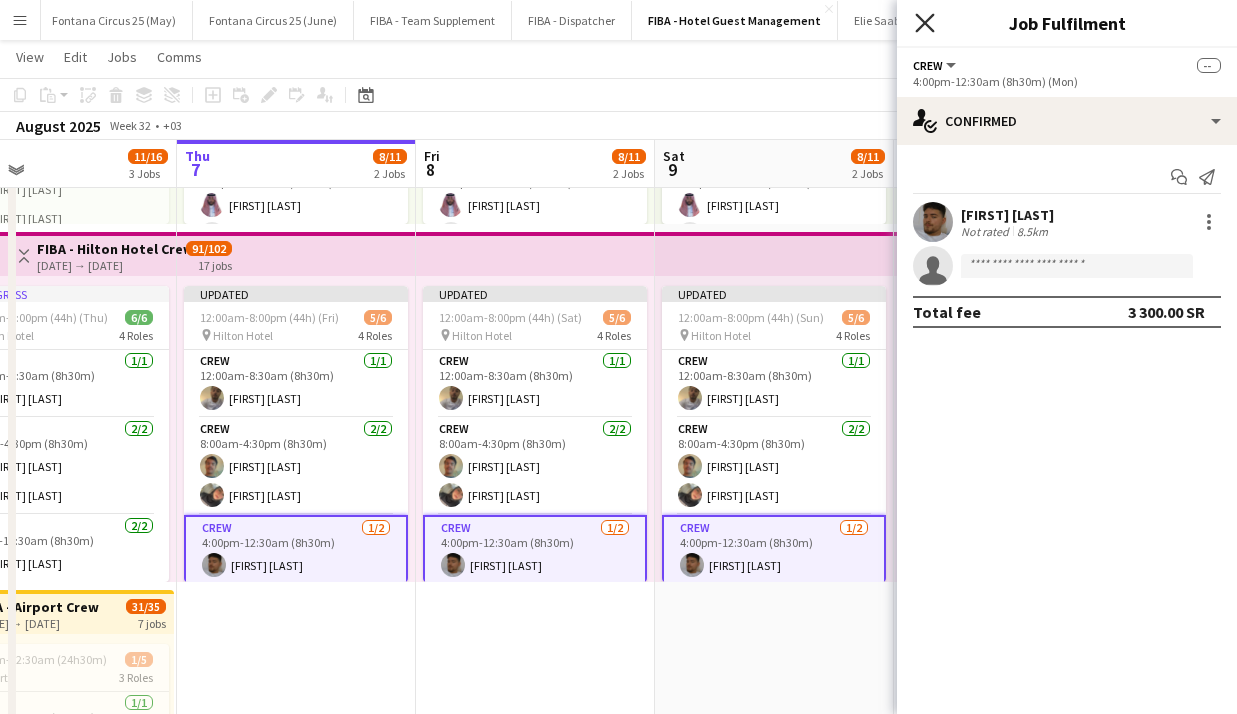 click on "Close pop-in" 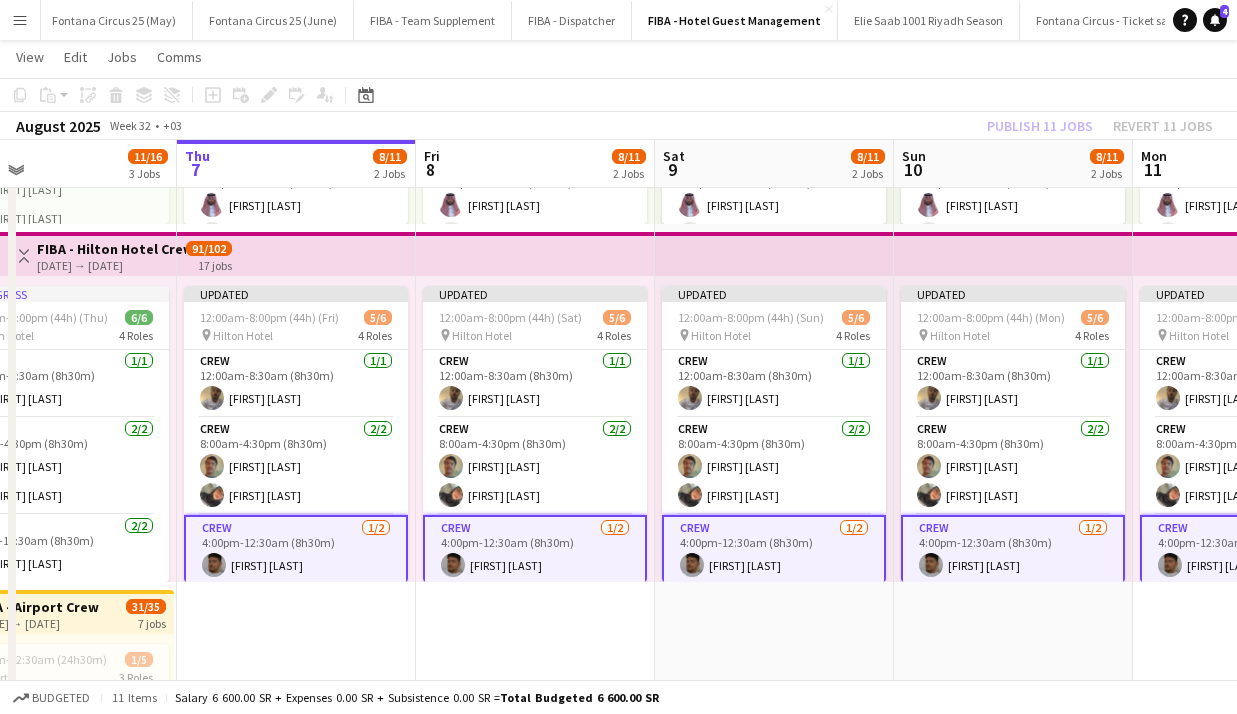 click on "Publish 11 jobs   Revert 11 jobs" 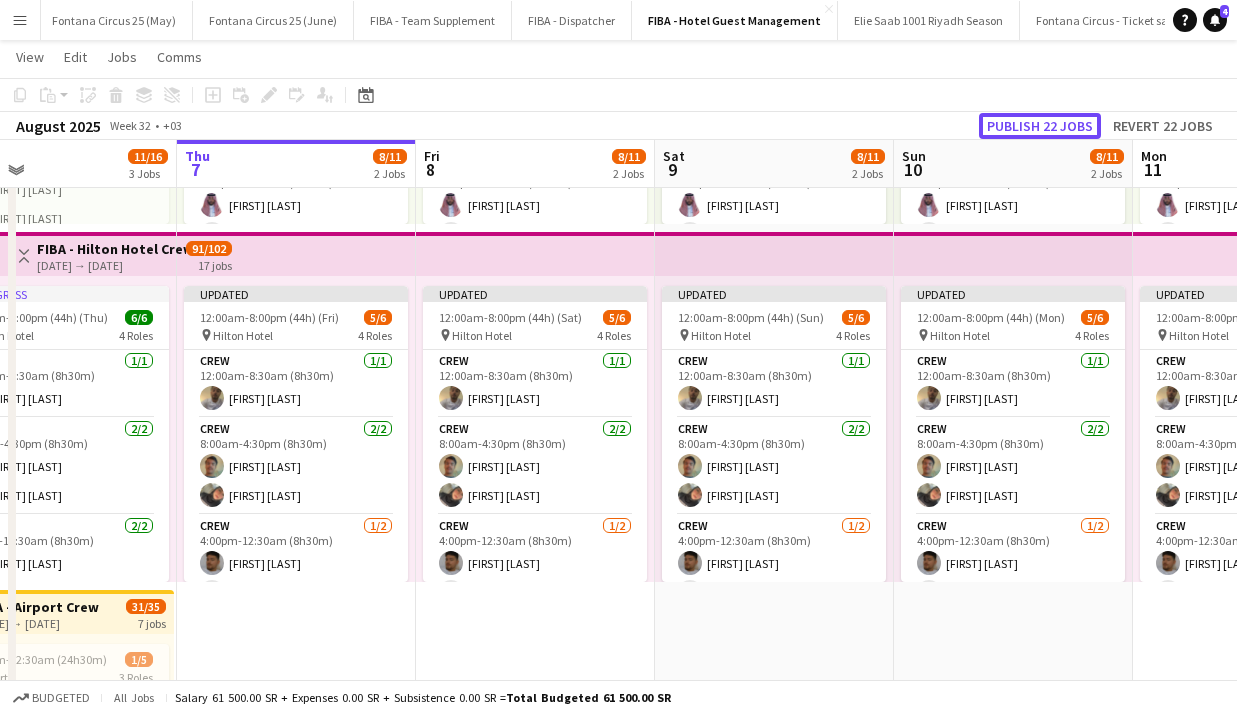 click on "Publish 22 jobs" 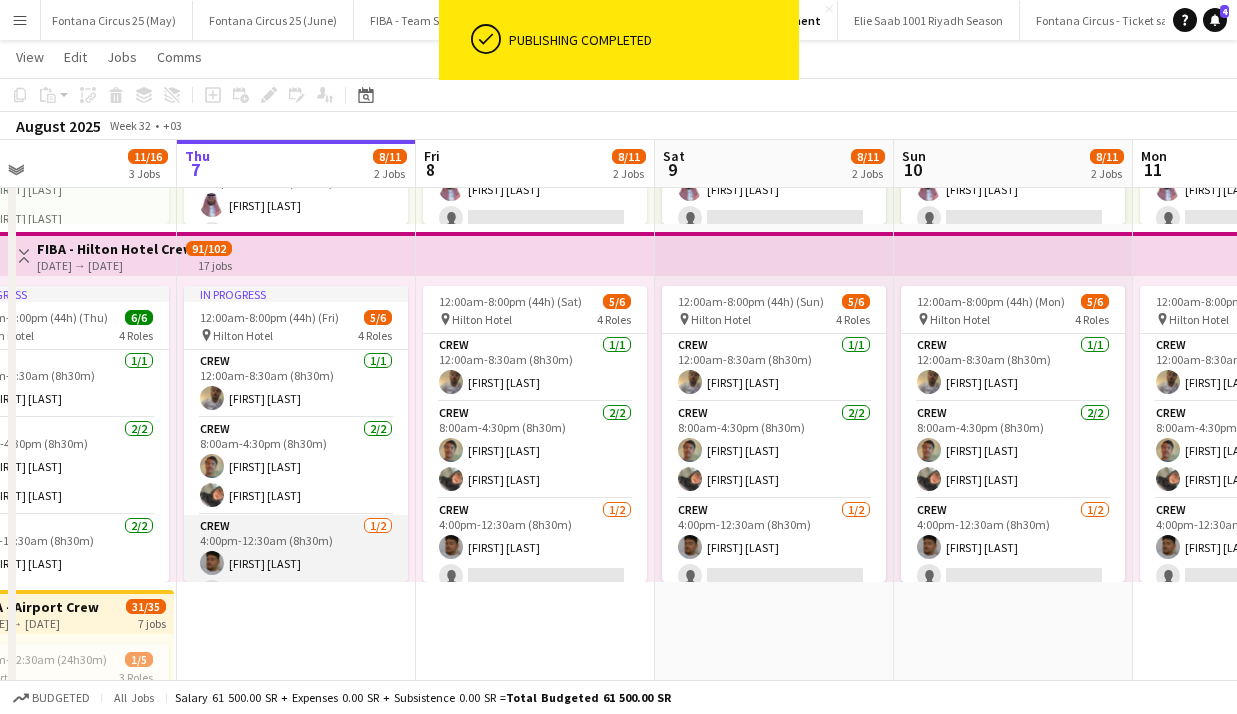 scroll, scrollTop: 98, scrollLeft: 0, axis: vertical 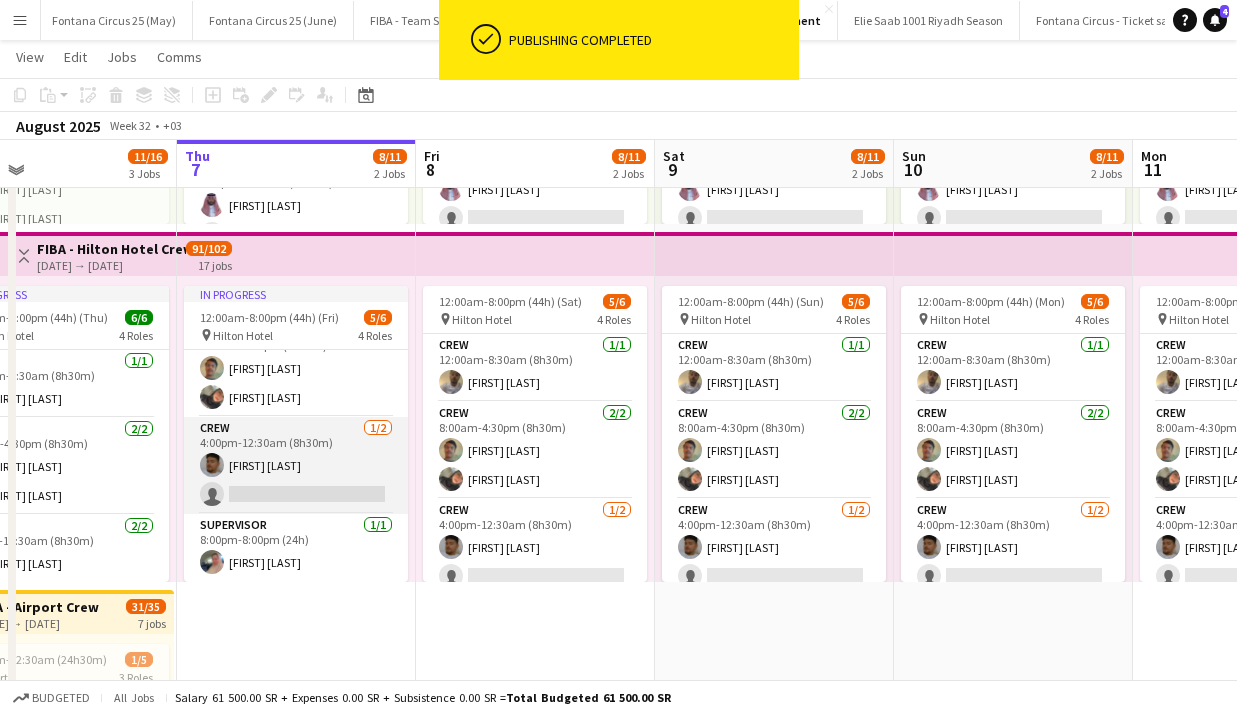 click on "Crew   1/2   [TIME]
[FIRST] [LAST]
single-neutral-actions" at bounding box center (296, 465) 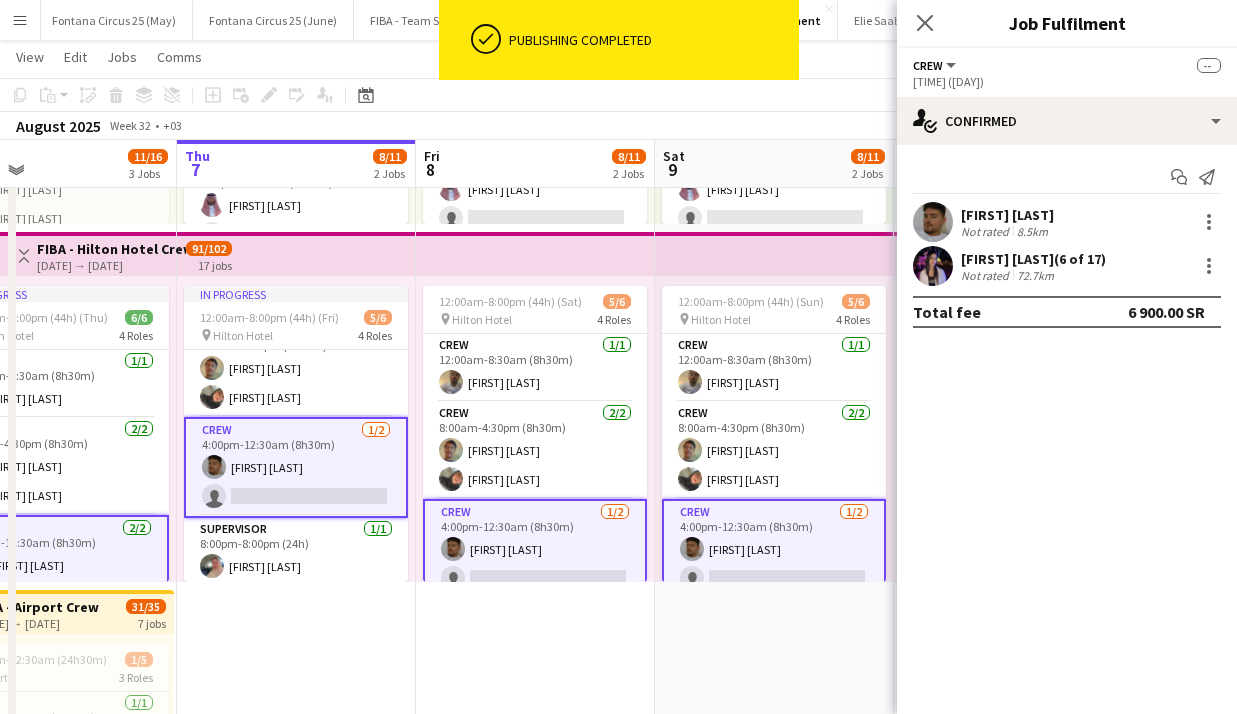 click on "Crew   1/2   [TIME]
[FIRST] [LAST]
single-neutral-actions" at bounding box center (296, 467) 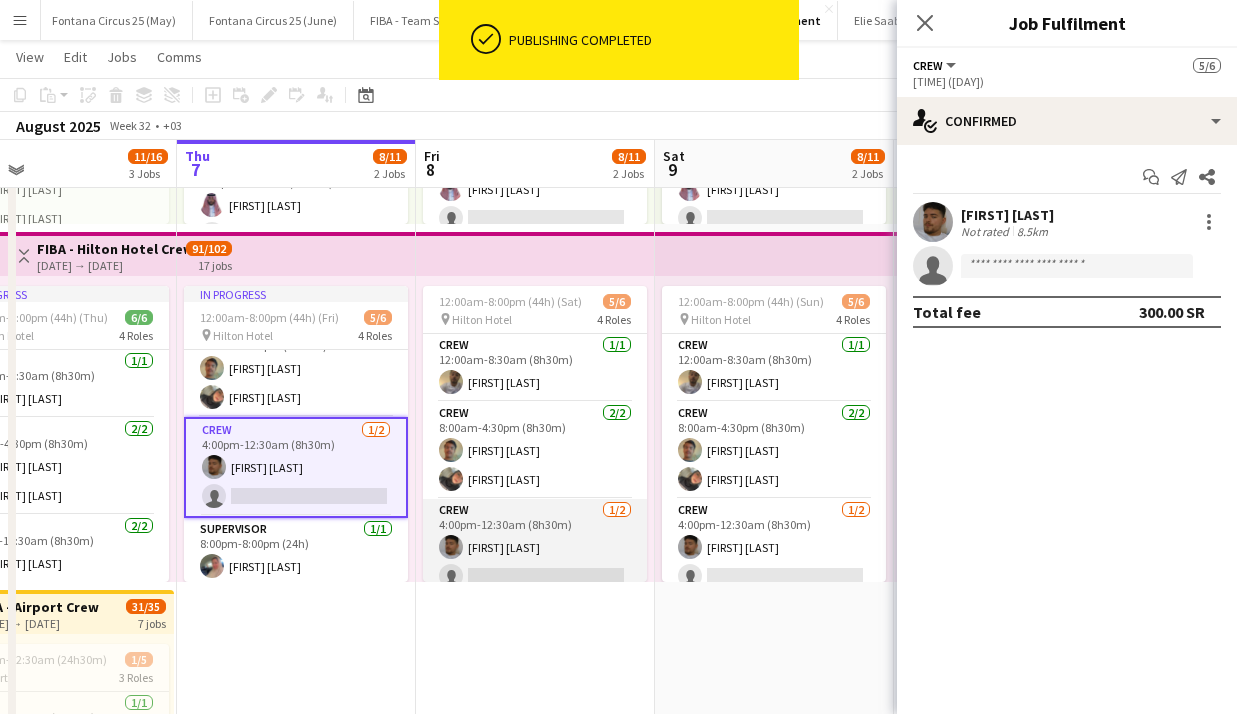 click on "Crew   1/2   [TIME]
[FIRST] [LAST]
single-neutral-actions" at bounding box center [535, 547] 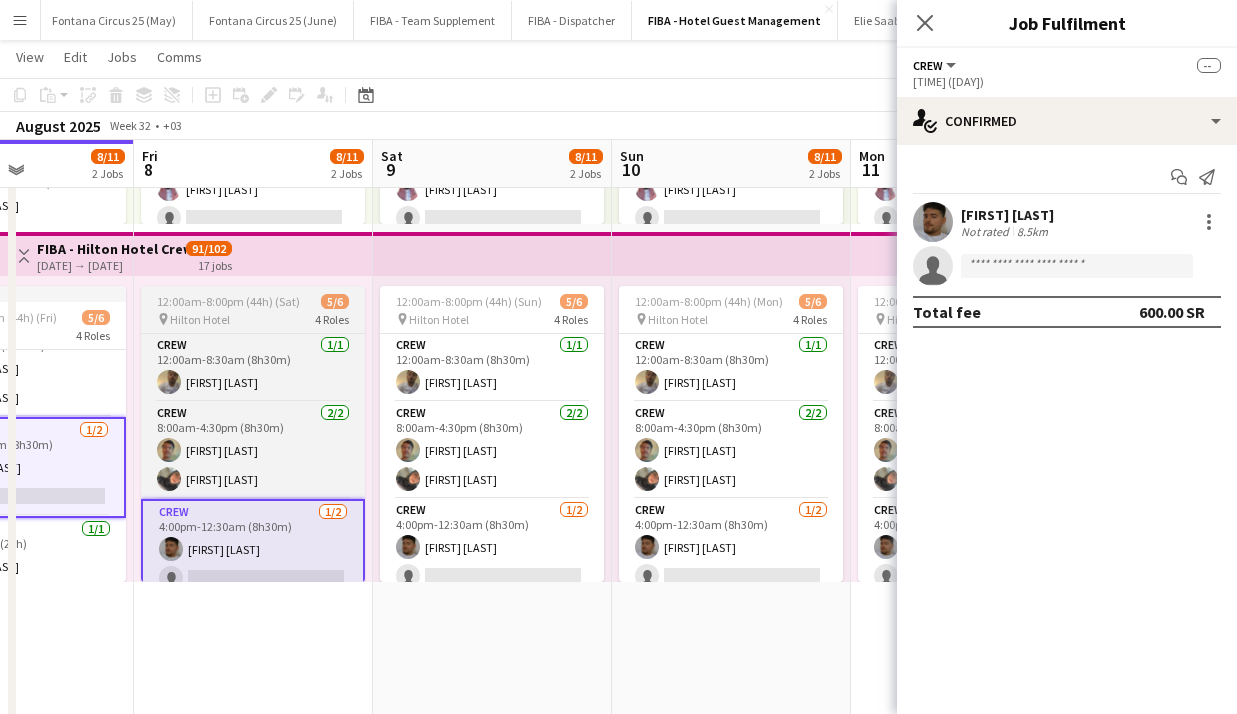 scroll, scrollTop: 0, scrollLeft: 823, axis: horizontal 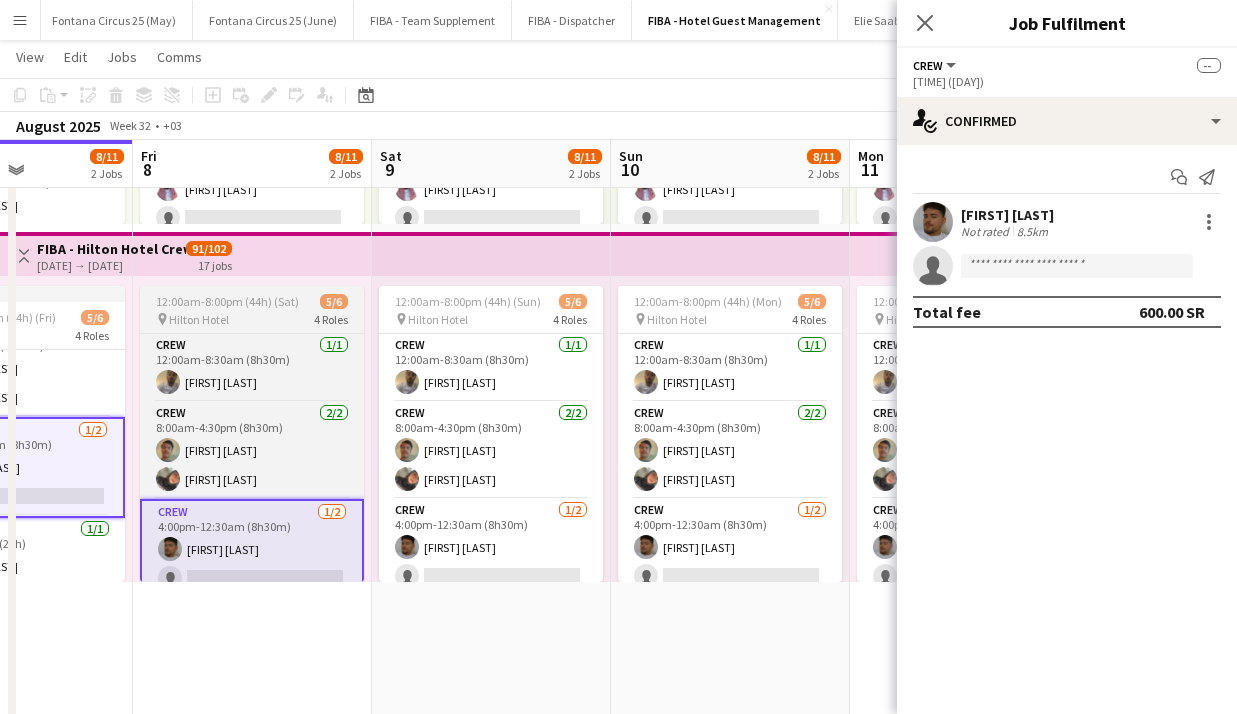 click on "Crew   1/2   [TIME]
[FIRST] [LAST]
single-neutral-actions" at bounding box center [491, 547] 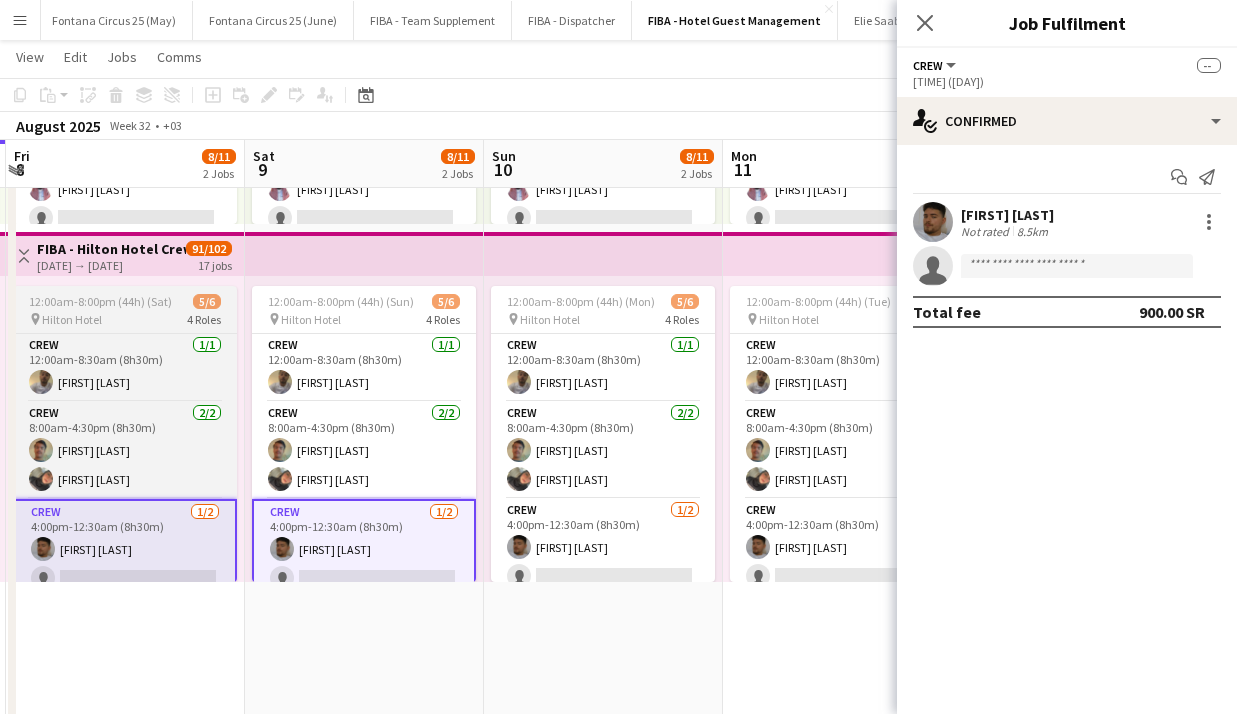 scroll, scrollTop: 0, scrollLeft: 561, axis: horizontal 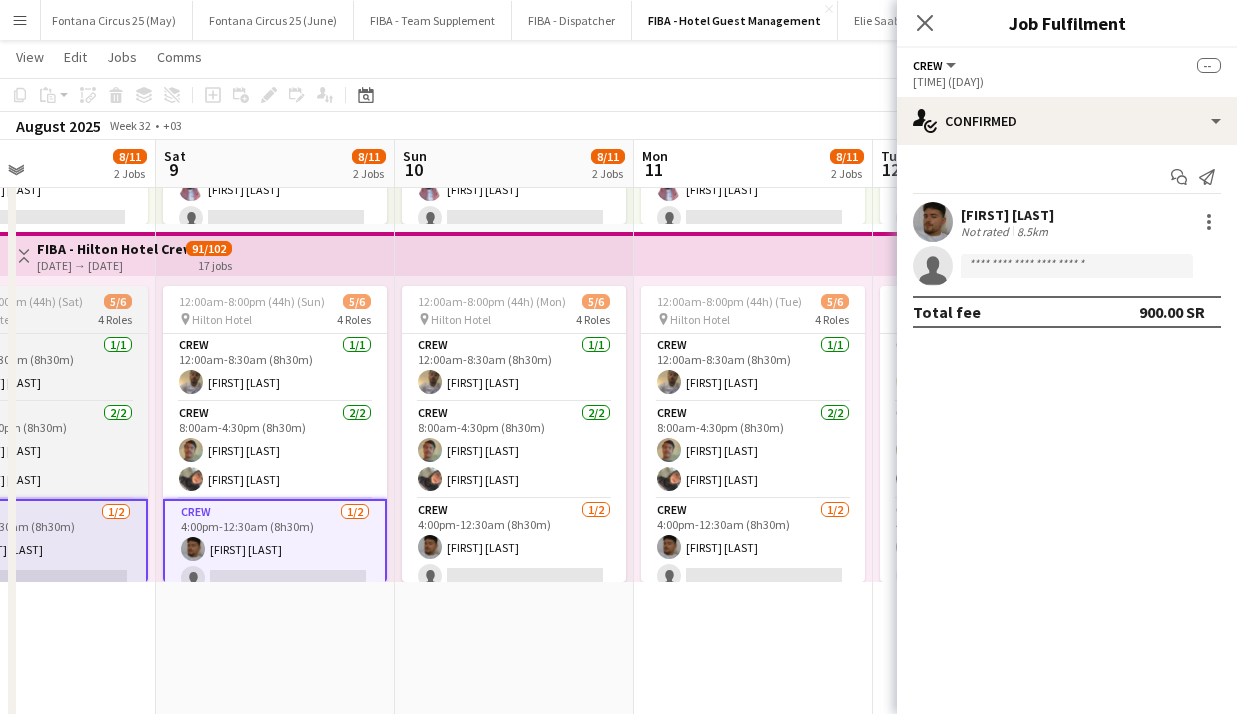 click on "Crew   1/2   [TIME]
[FIRST] [LAST]
single-neutral-actions" at bounding box center [514, 547] 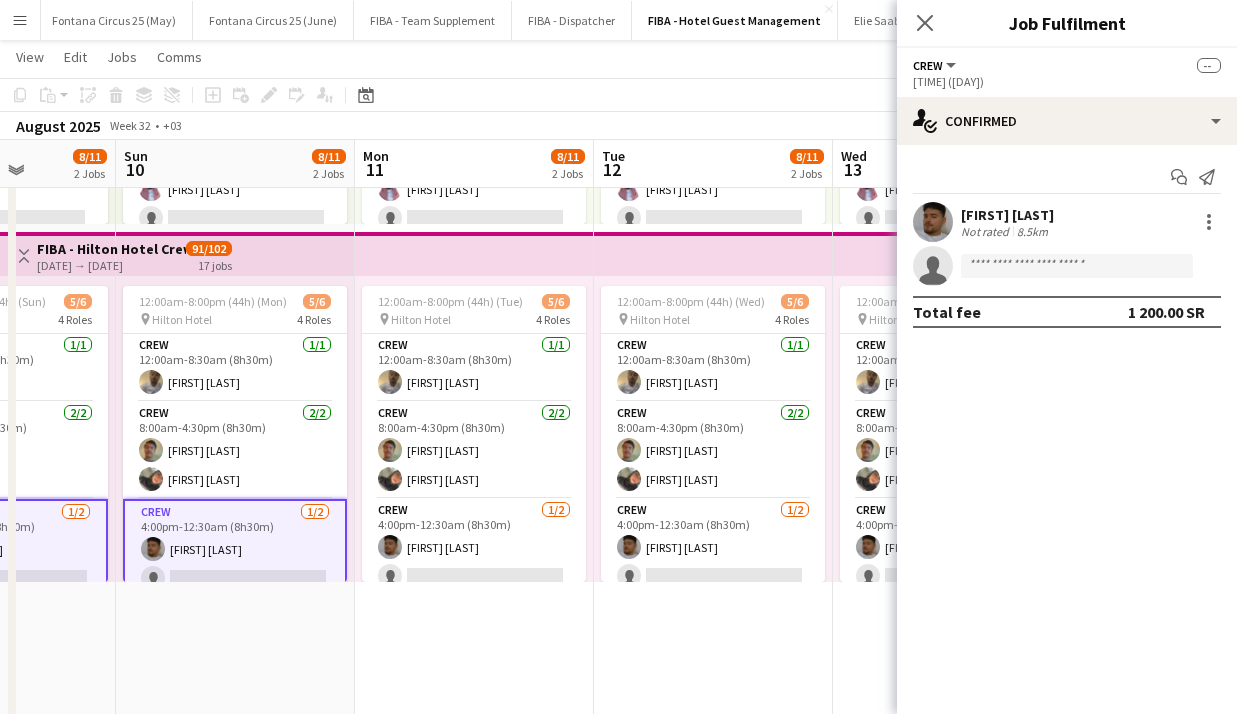 click on "Crew   1/2   [TIME]
[FIRST] [LAST]
single-neutral-actions" at bounding box center [474, 547] 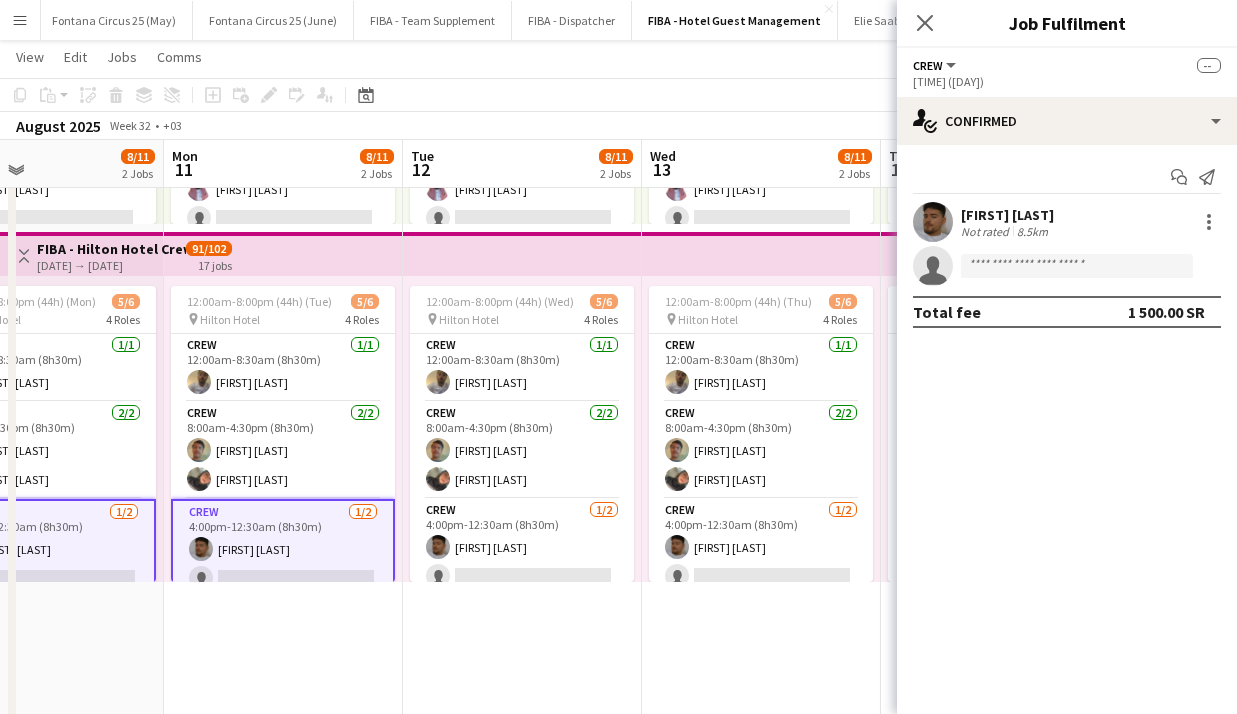 scroll, scrollTop: 0, scrollLeft: 554, axis: horizontal 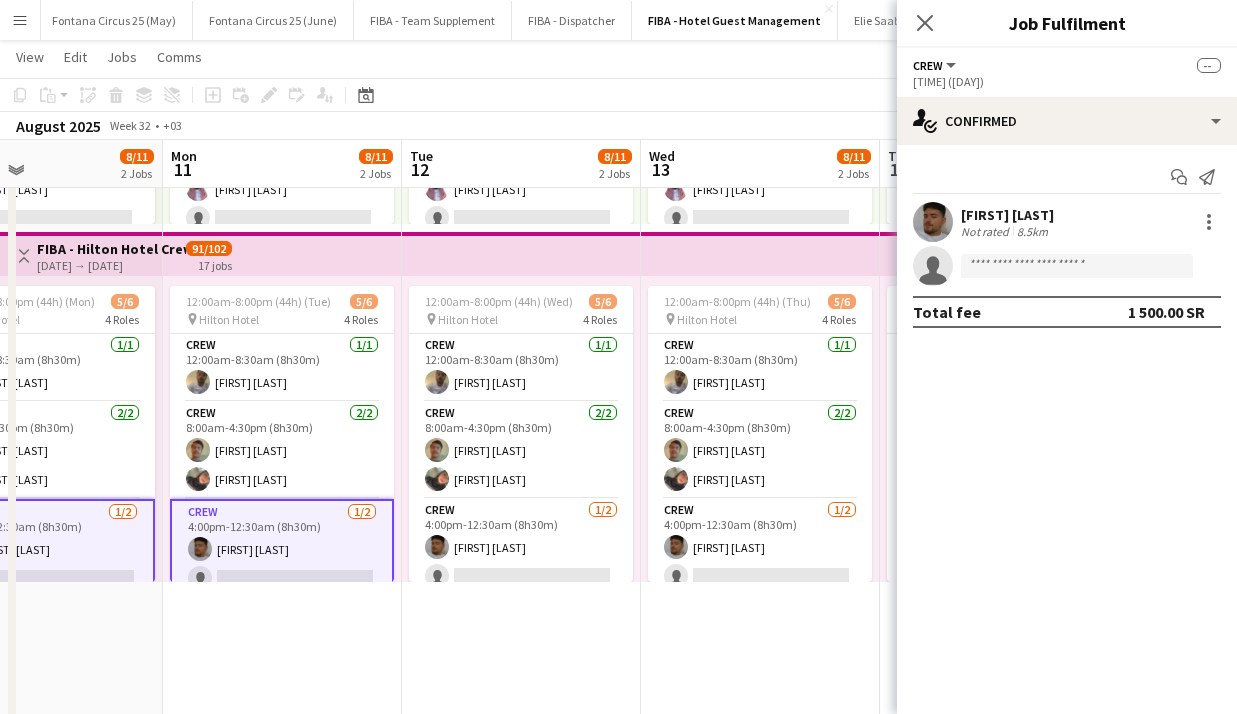 click on "Crew   1/2   [TIME]
[FIRST] [LAST]
single-neutral-actions" at bounding box center [521, 547] 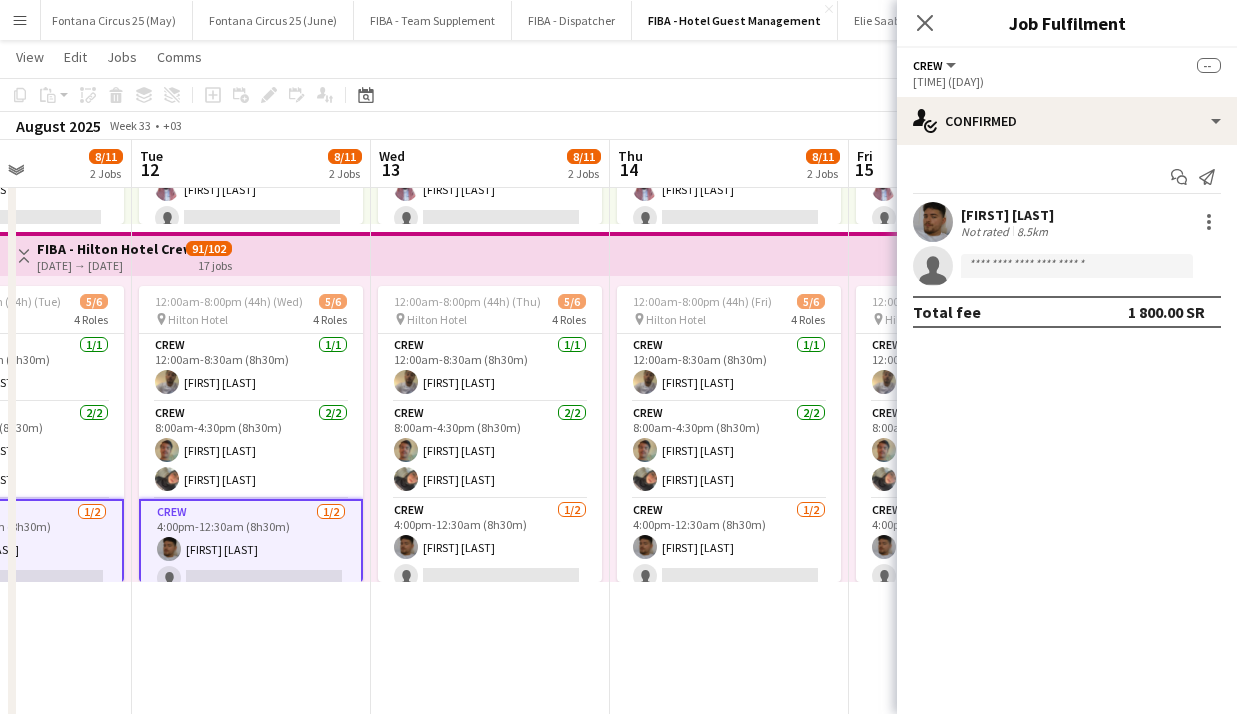 scroll, scrollTop: 0, scrollLeft: 825, axis: horizontal 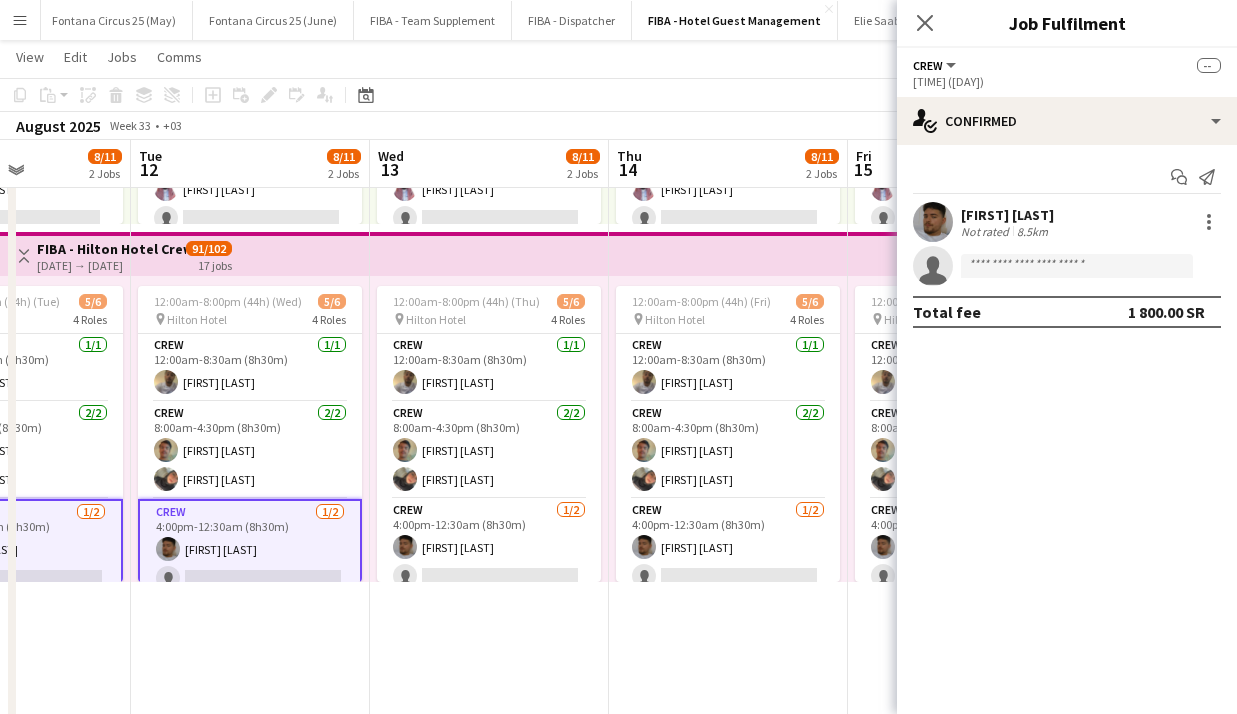 click on "Crew   1/2   [TIME]
[FIRST] [LAST]
single-neutral-actions" at bounding box center (489, 547) 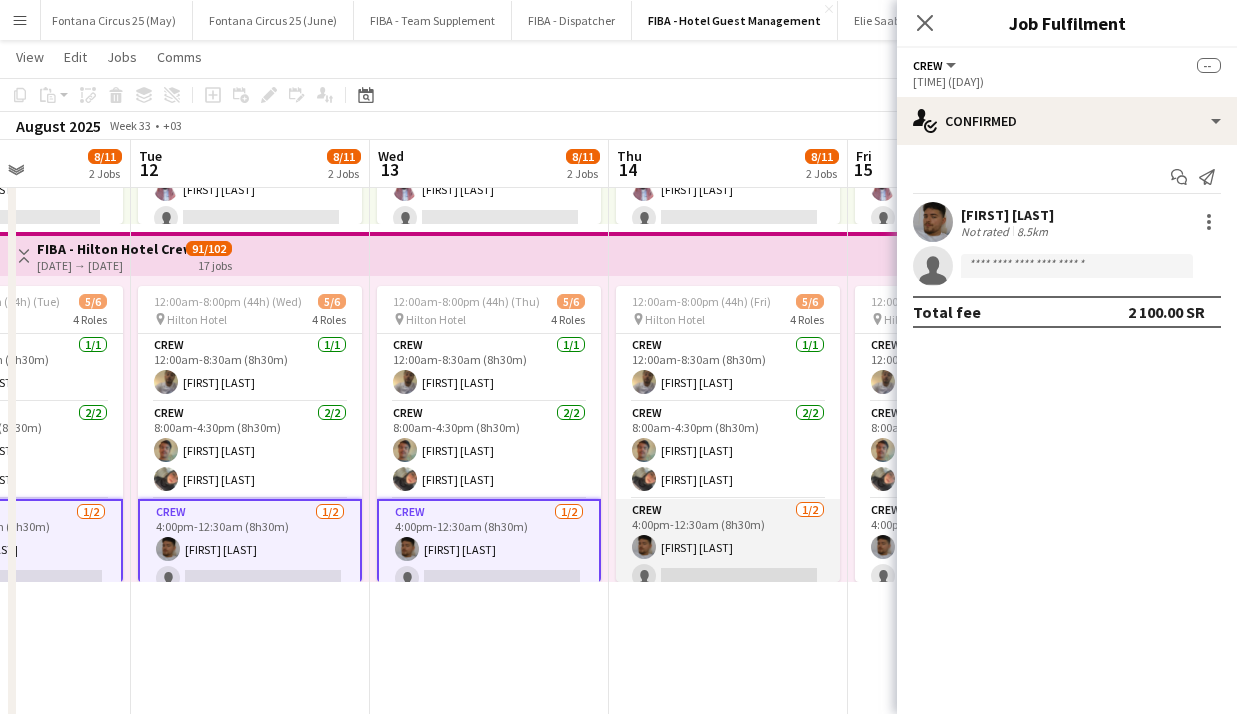 click on "Crew   1/2   [TIME]
[FIRST] [LAST]
single-neutral-actions" at bounding box center (728, 547) 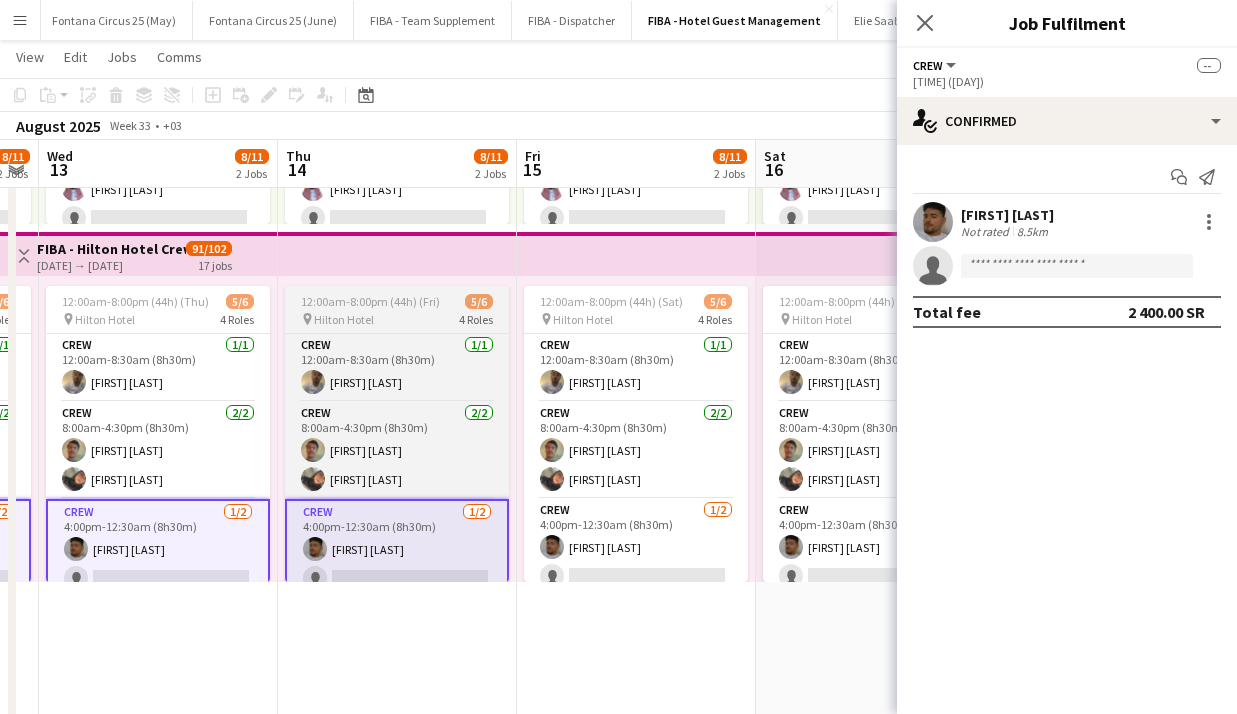 scroll, scrollTop: 0, scrollLeft: 682, axis: horizontal 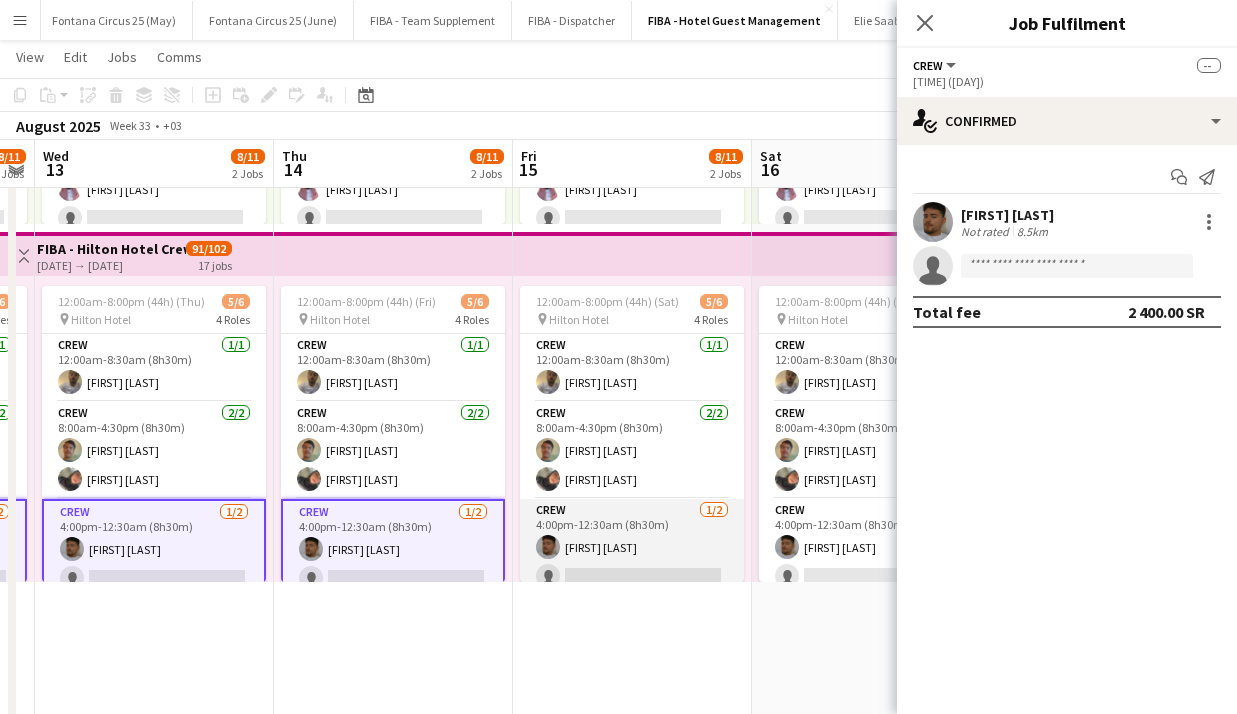 click on "Crew   1/2   [TIME]
[FIRST] [LAST]
single-neutral-actions" at bounding box center [632, 547] 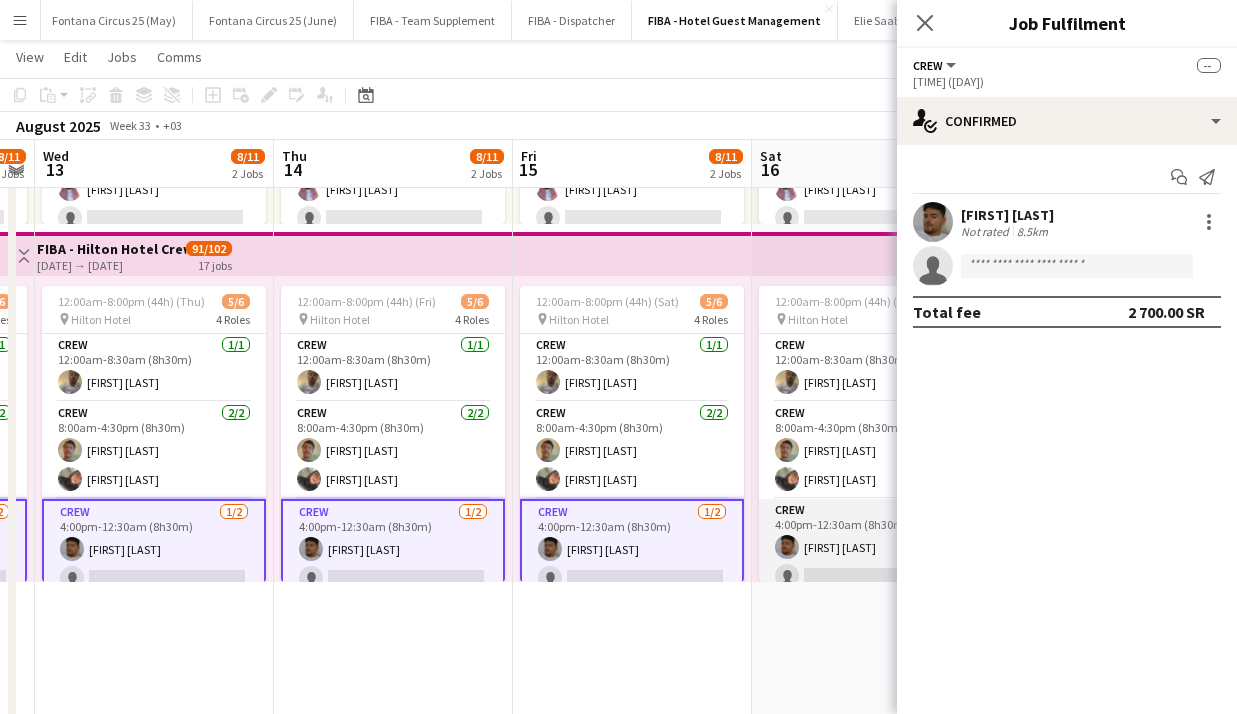 click on "Crew   1/2   [TIME]
[FIRST] [LAST]
single-neutral-actions" at bounding box center [871, 547] 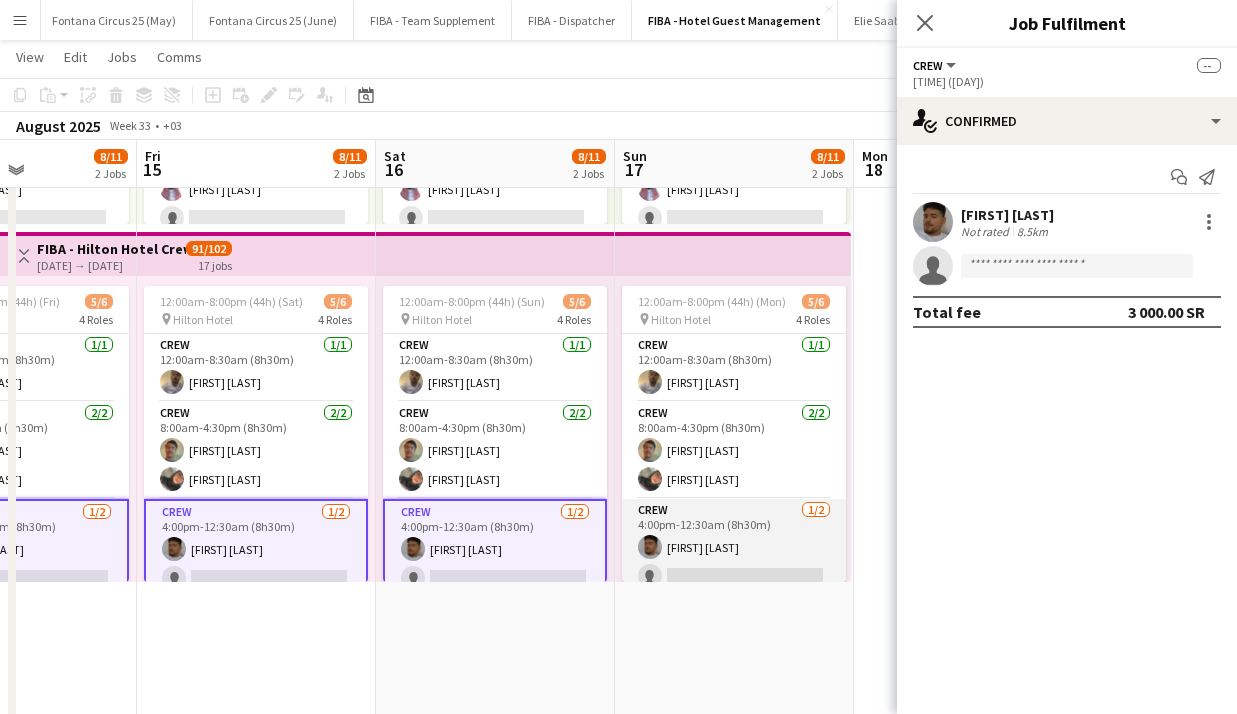 scroll, scrollTop: 0, scrollLeft: 581, axis: horizontal 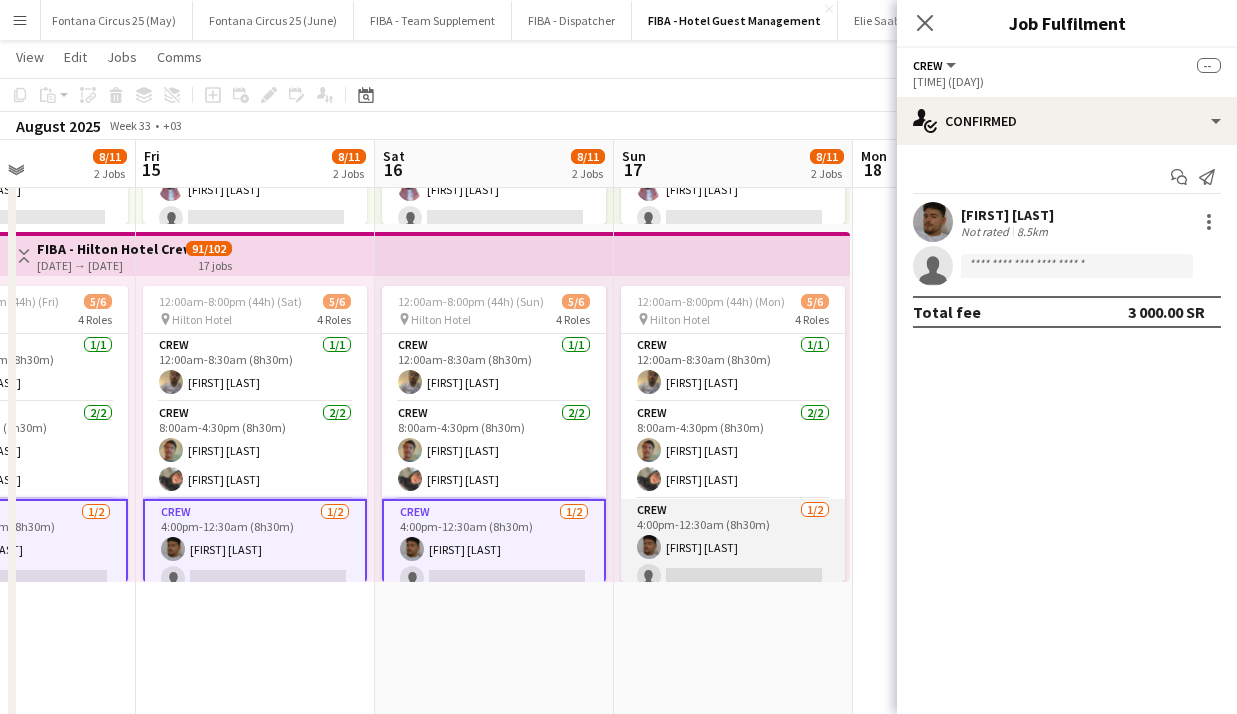 click on "Crew   1/2   [TIME]
[FIRST] [LAST]
single-neutral-actions" at bounding box center (733, 547) 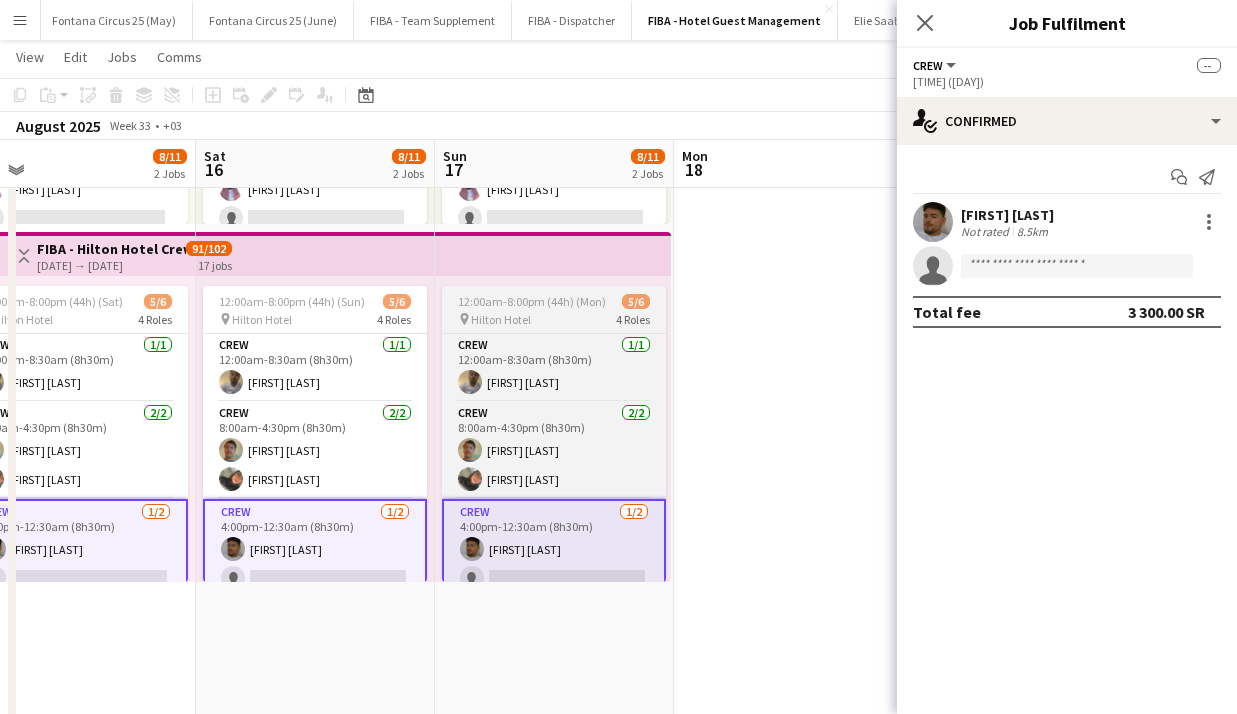 scroll, scrollTop: 0, scrollLeft: 762, axis: horizontal 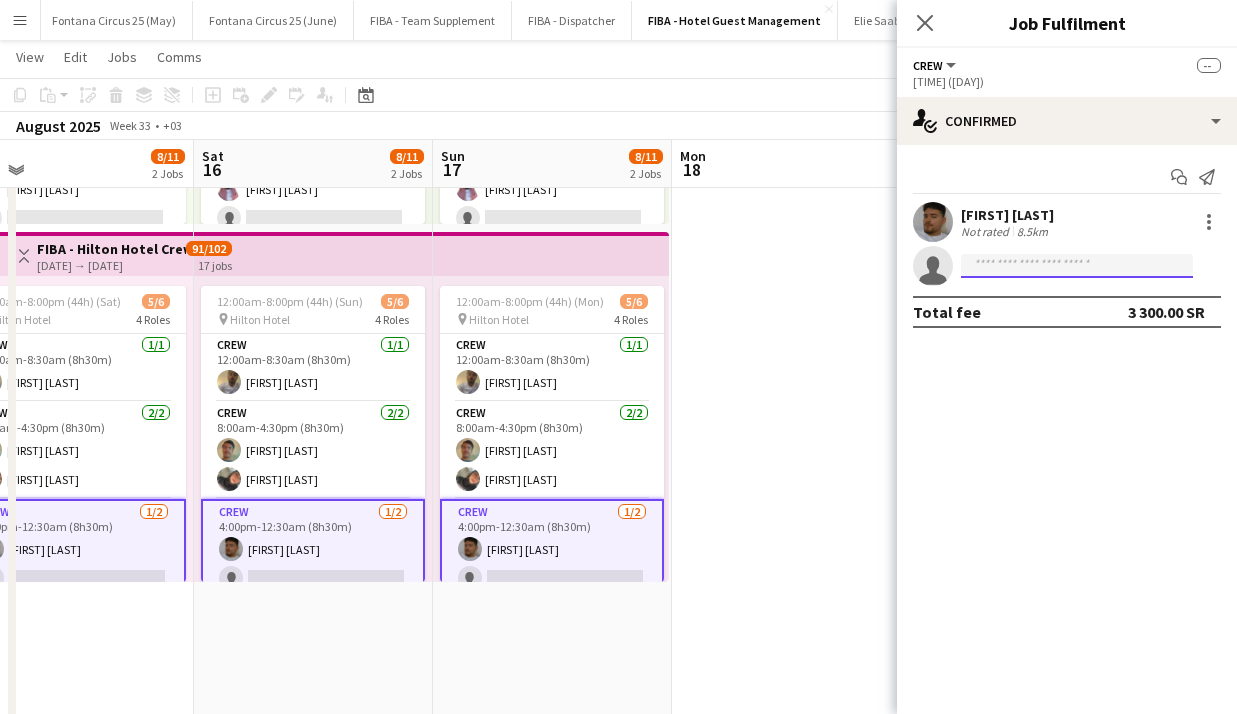 click 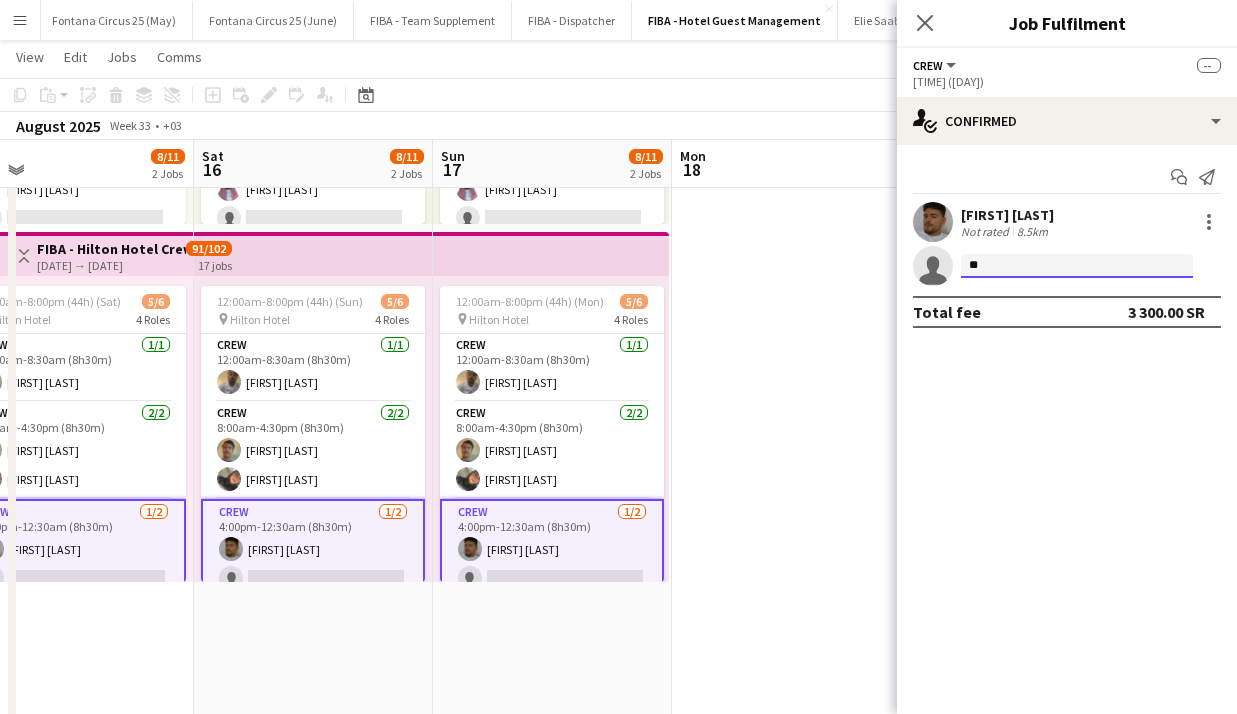 type on "*" 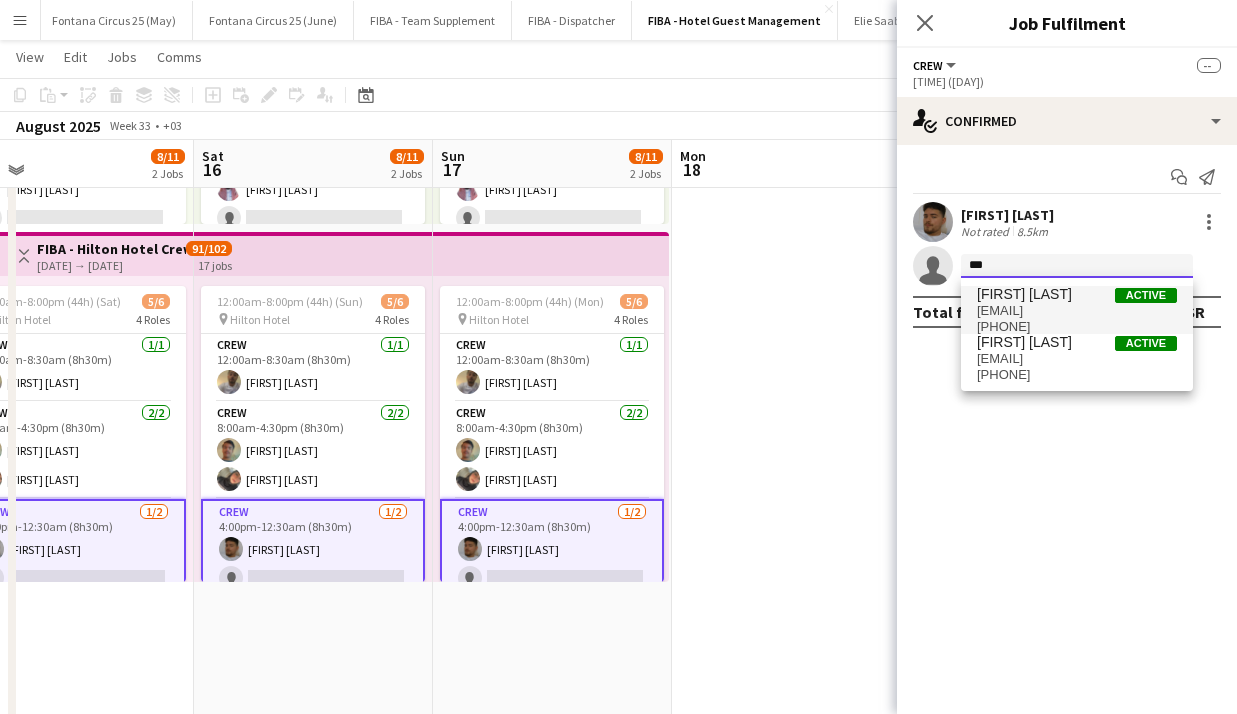 type on "***" 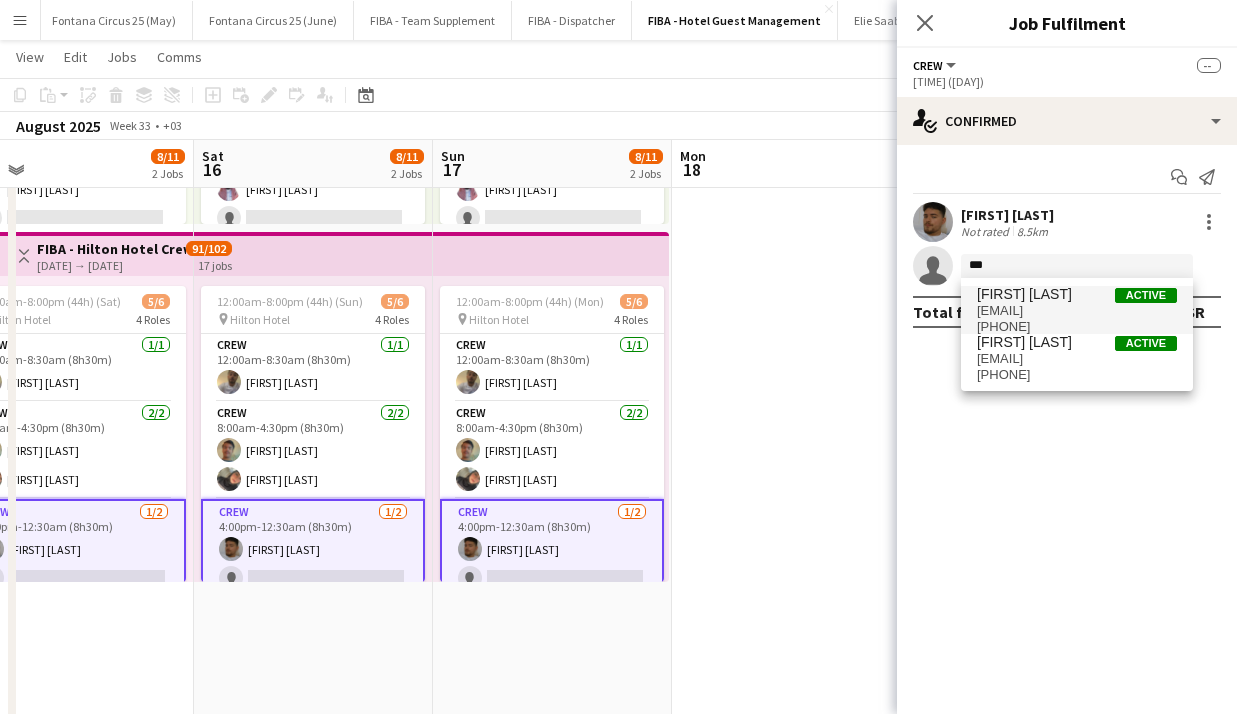 click on "[EMAIL]" at bounding box center [1077, 311] 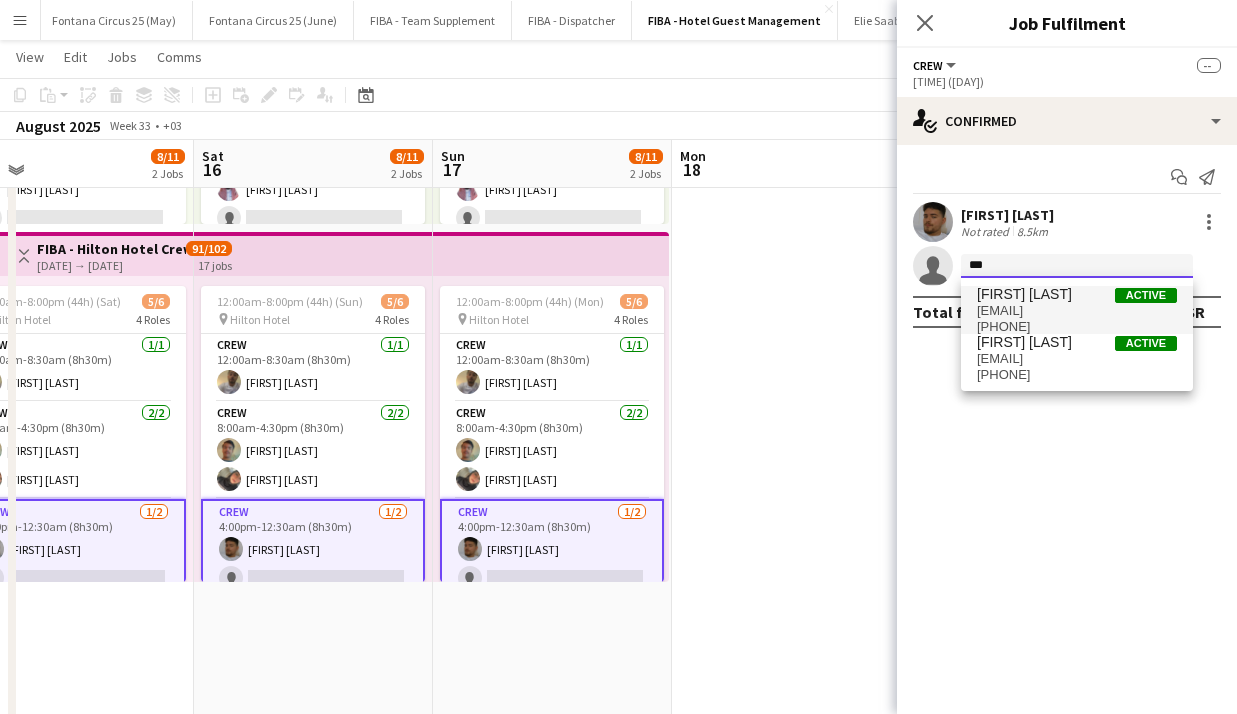 type 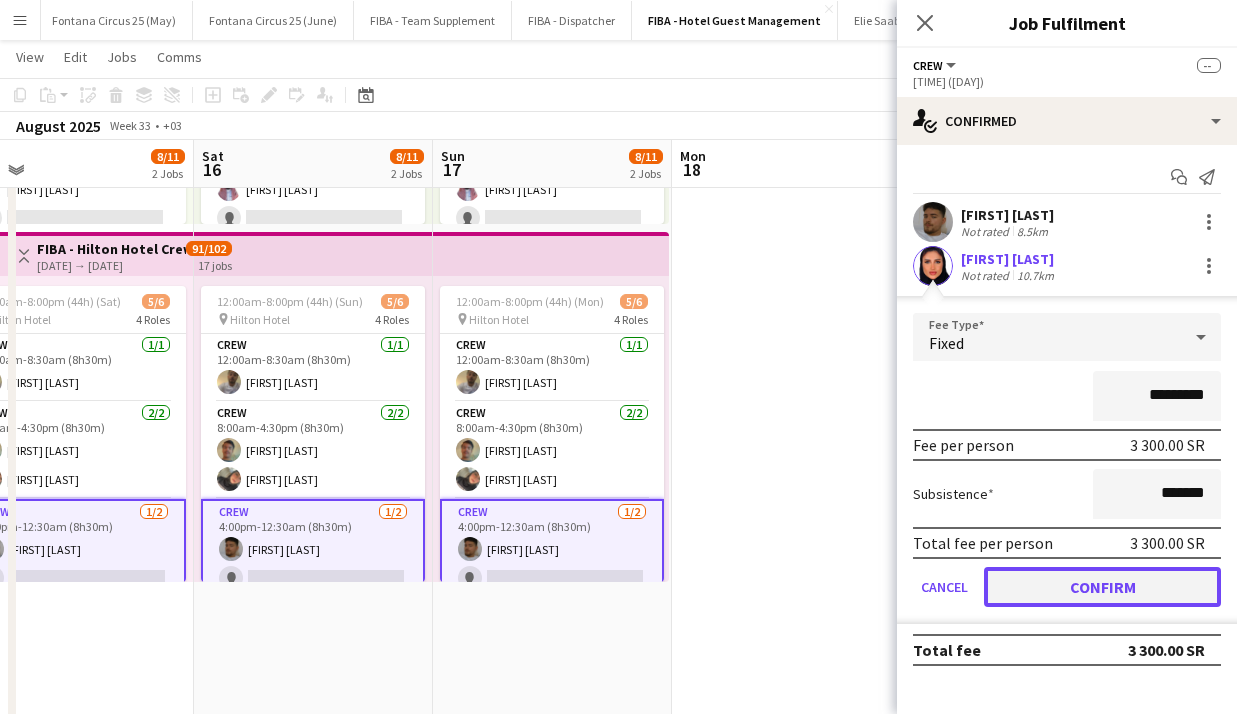 click on "Confirm" at bounding box center (1102, 587) 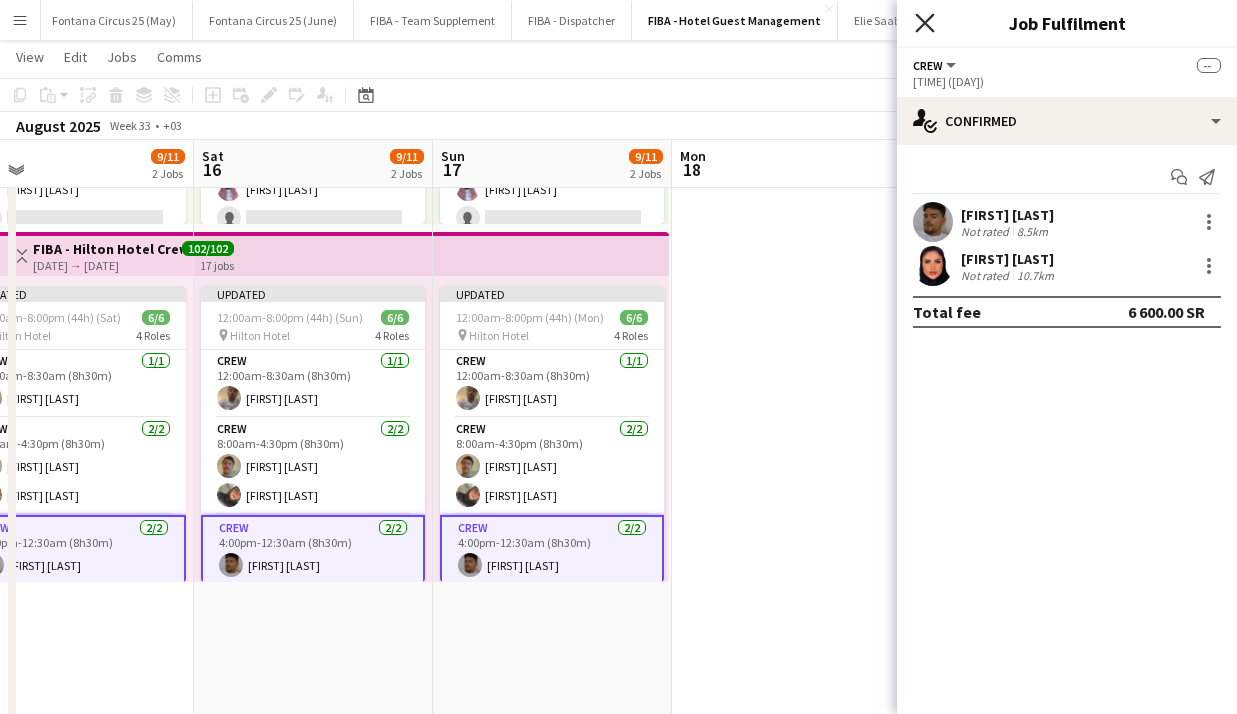 click on "Close pop-in" 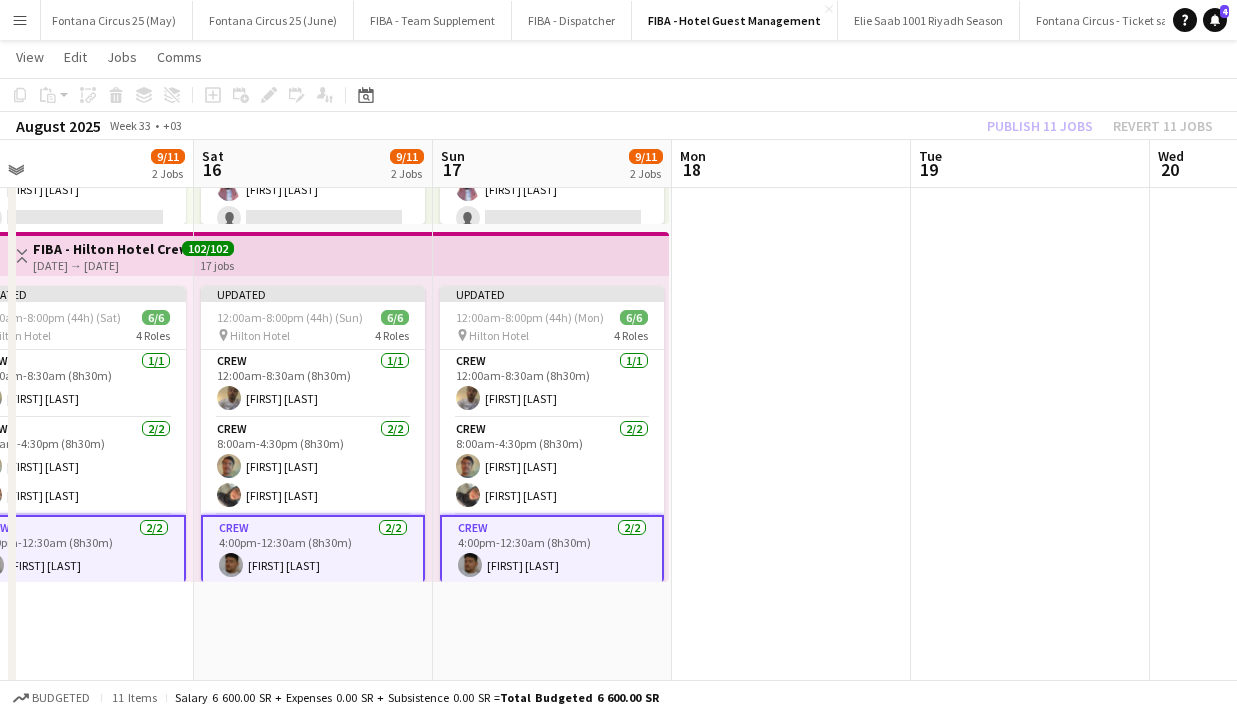 click on "Publish 11 jobs   Revert 11 jobs" 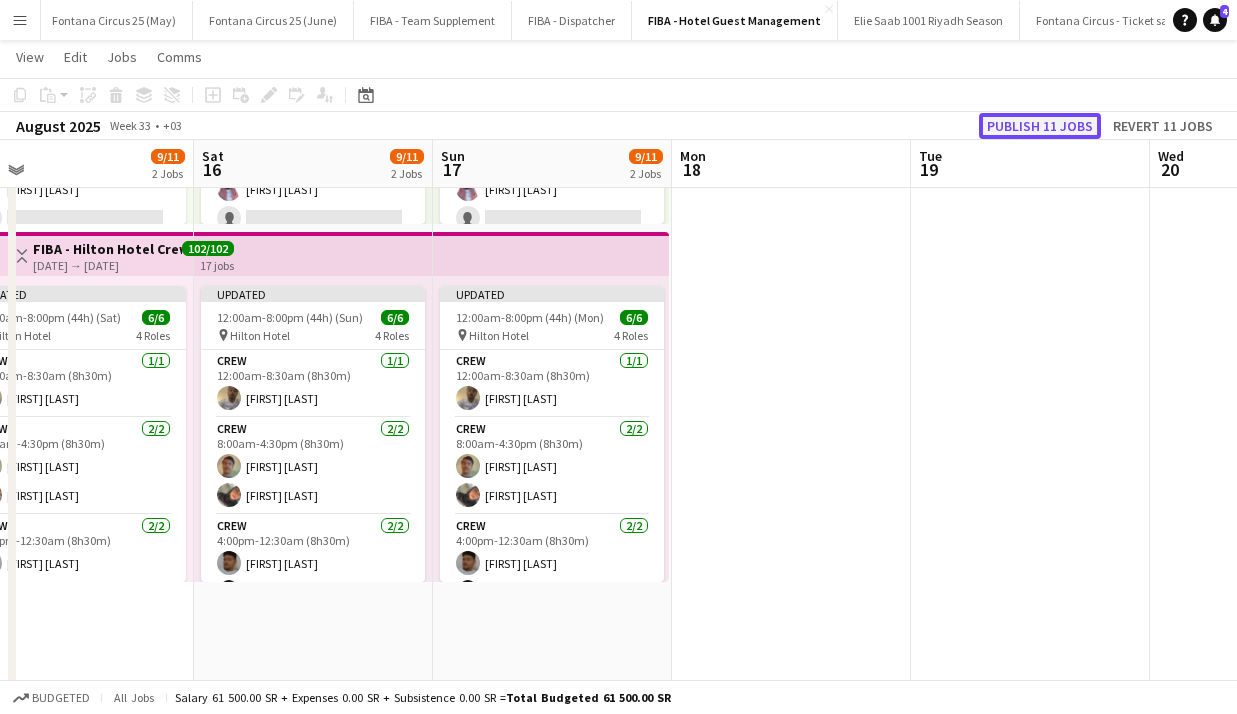 click on "Publish 11 jobs" 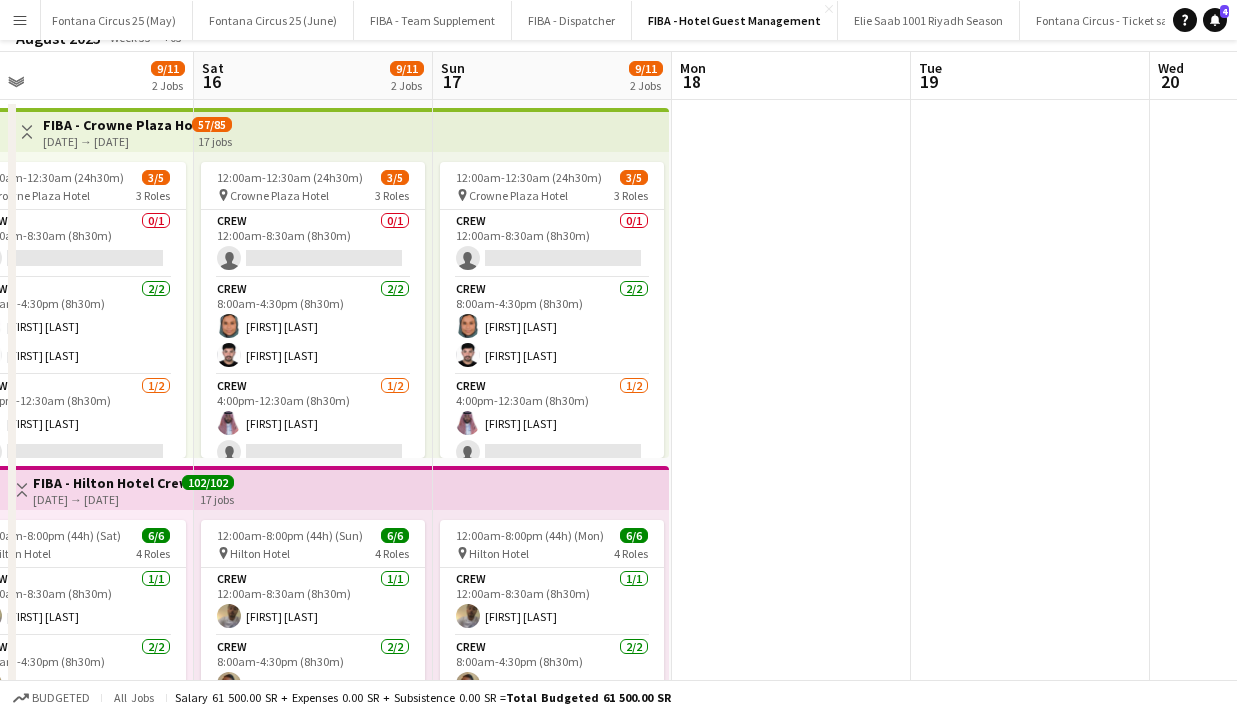 scroll, scrollTop: 0, scrollLeft: 0, axis: both 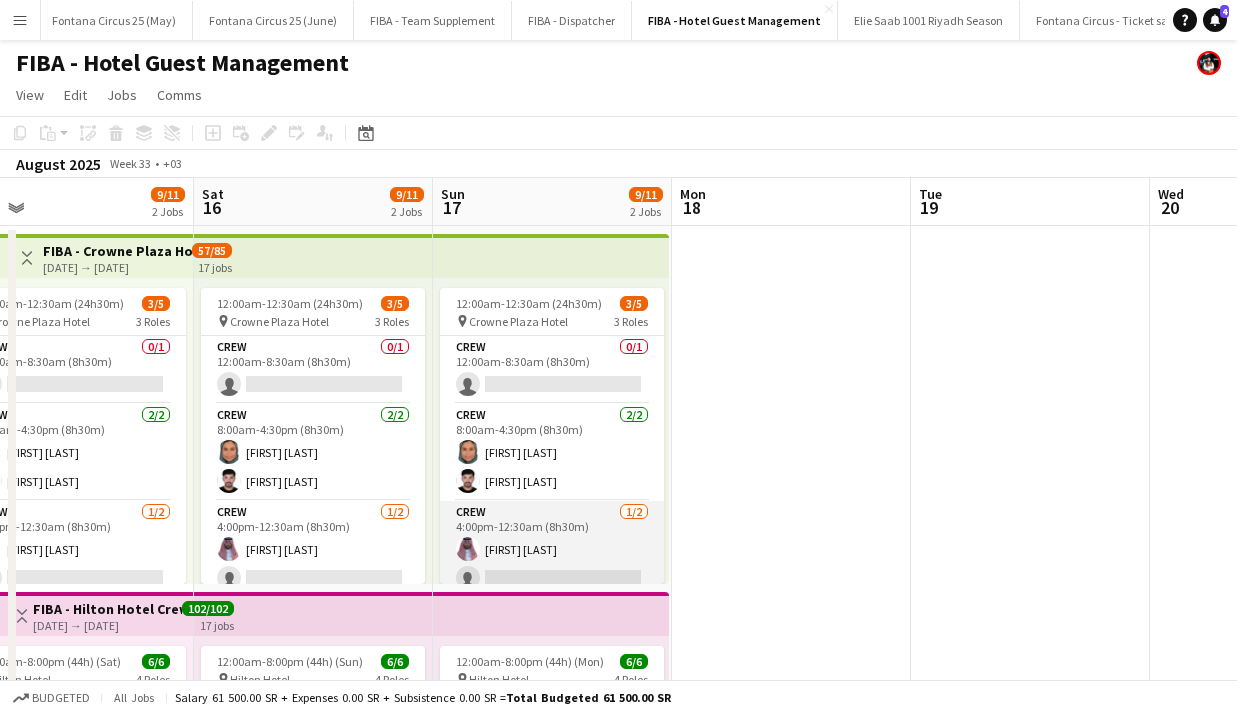 click on "Crew   1/2   [TIME]
[FIRST] [LAST]
single-neutral-actions" at bounding box center (552, 549) 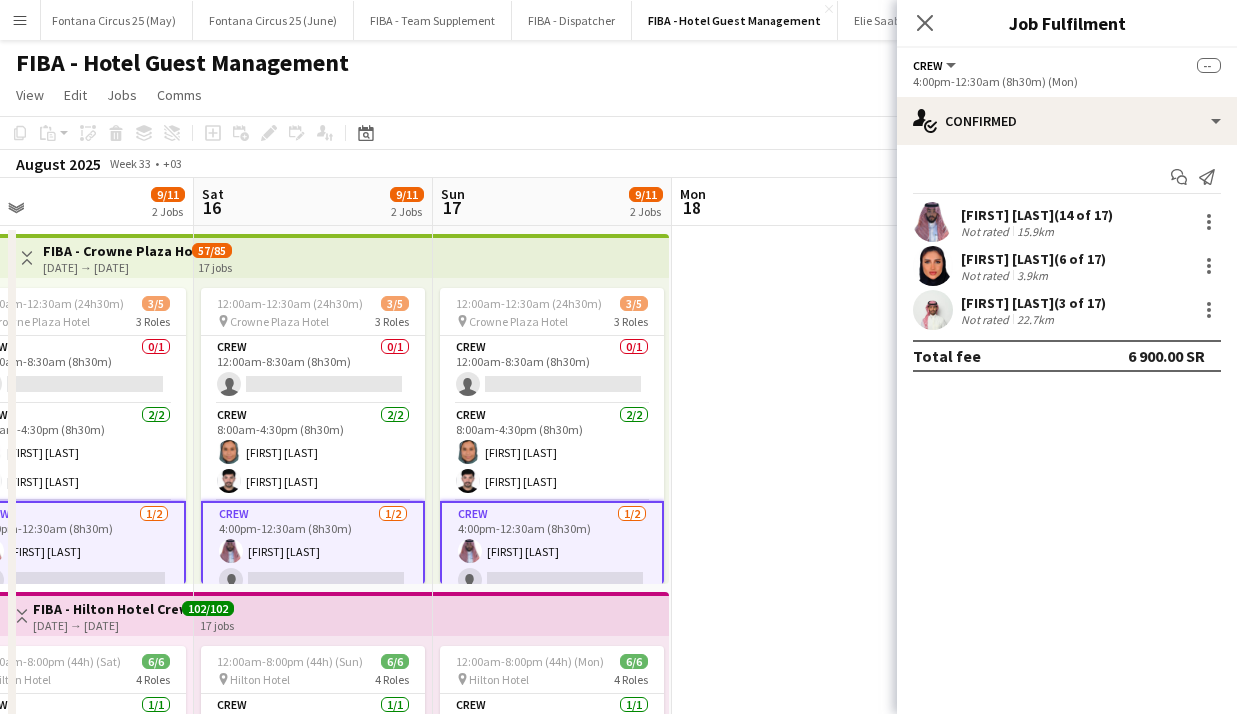 click on "Crew   1/2   [TIME]
[FIRST] [LAST]
single-neutral-actions" at bounding box center [552, 551] 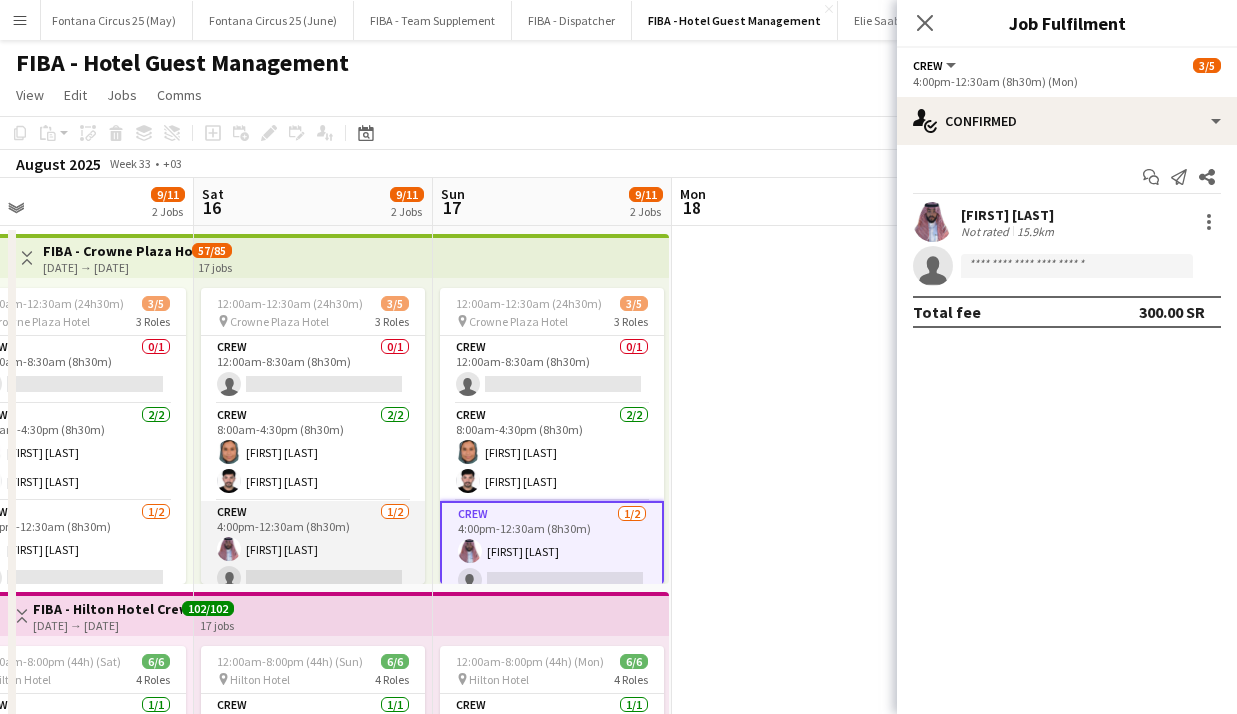 click on "Crew   1/2   [TIME]
[FIRST] [LAST]
single-neutral-actions" at bounding box center (313, 549) 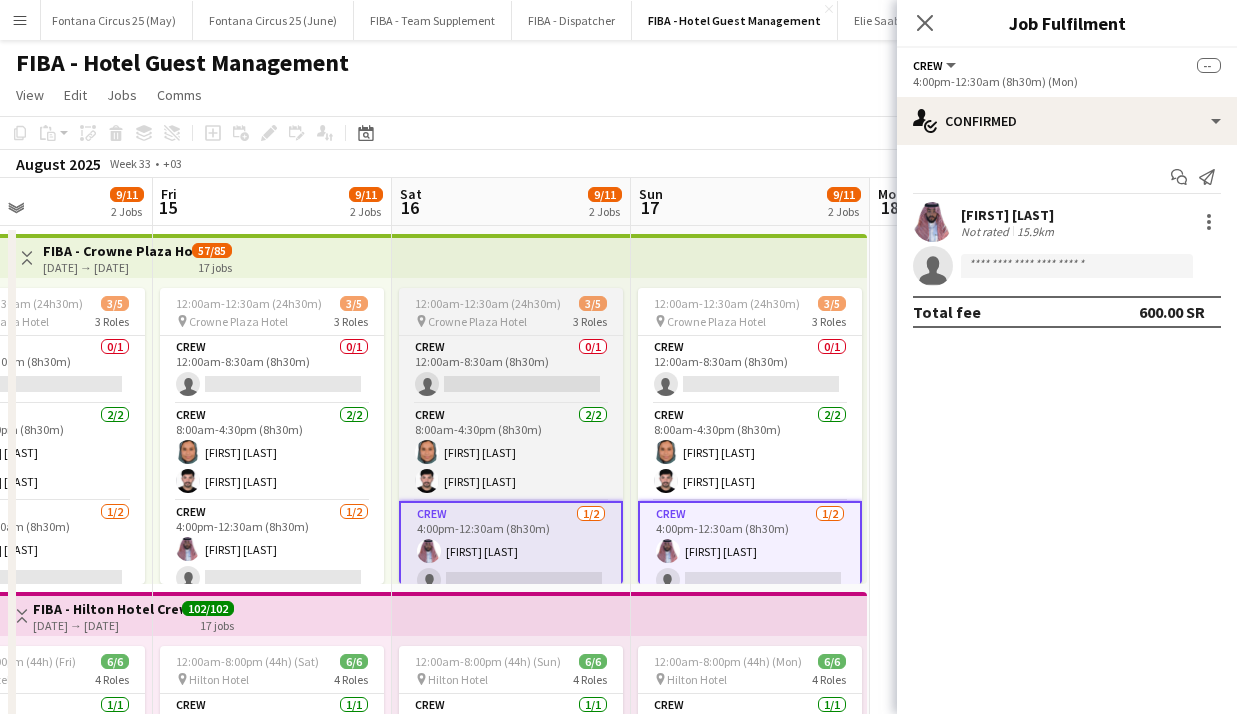 click on "Crew   1/2   [TIME]
[FIRST] [LAST]
single-neutral-actions" at bounding box center (272, 549) 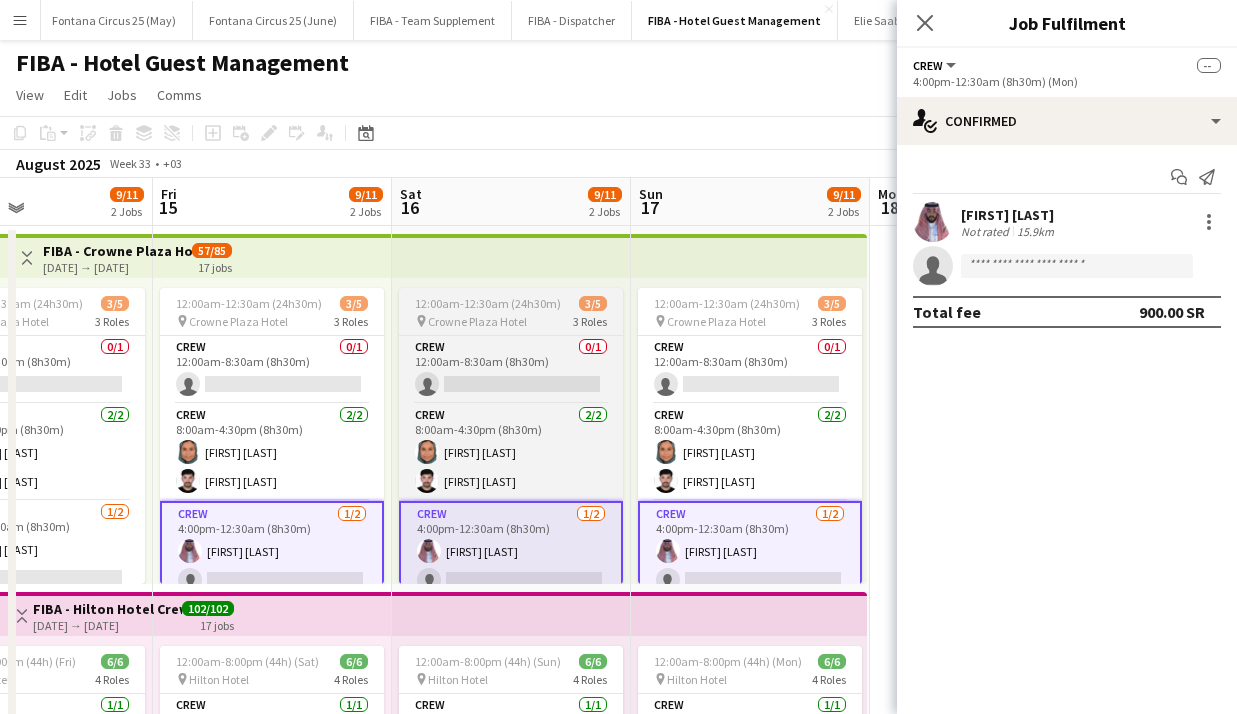 scroll, scrollTop: 0, scrollLeft: 573, axis: horizontal 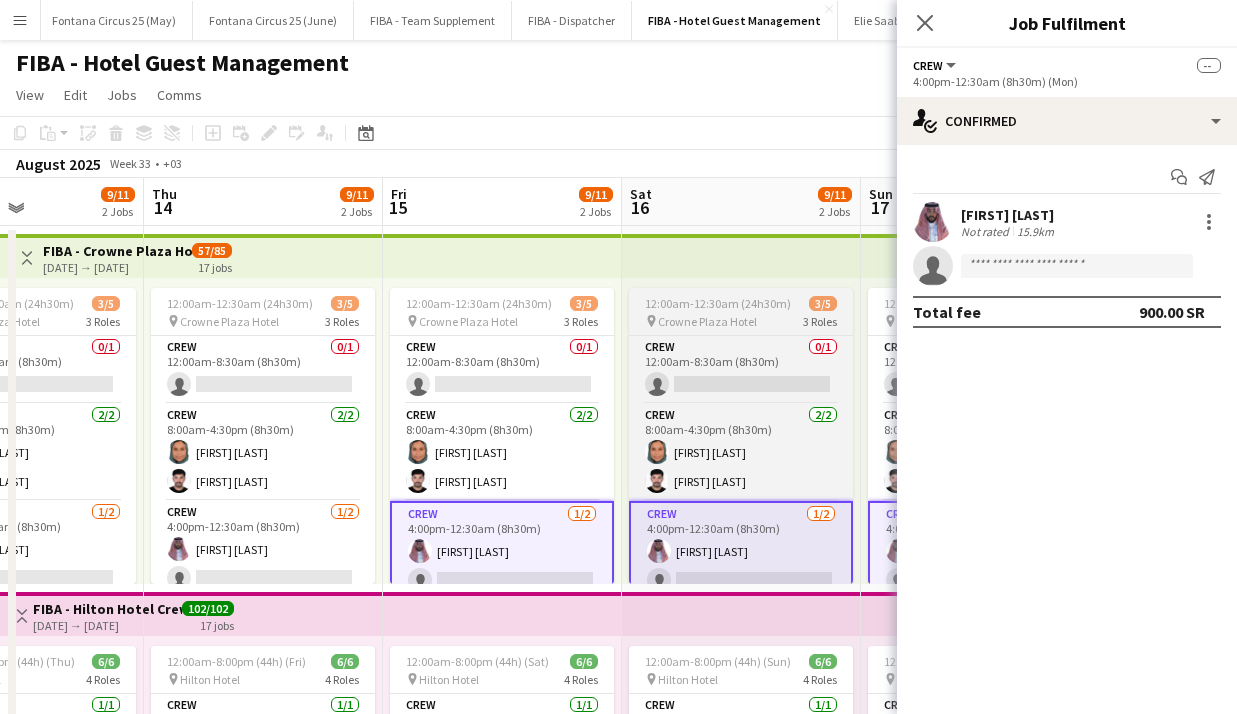 click on "Crew   1/2   [TIME]
[FIRST] [LAST]
single-neutral-actions" at bounding box center [263, 549] 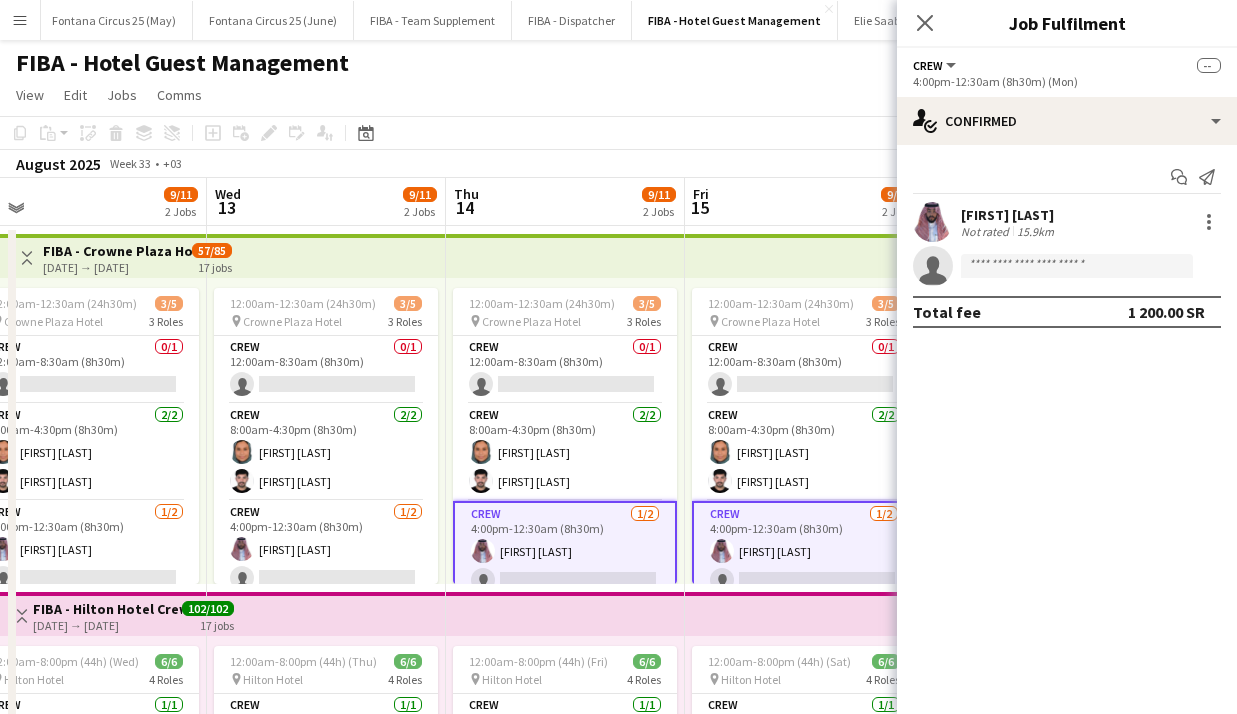 scroll, scrollTop: 0, scrollLeft: 510, axis: horizontal 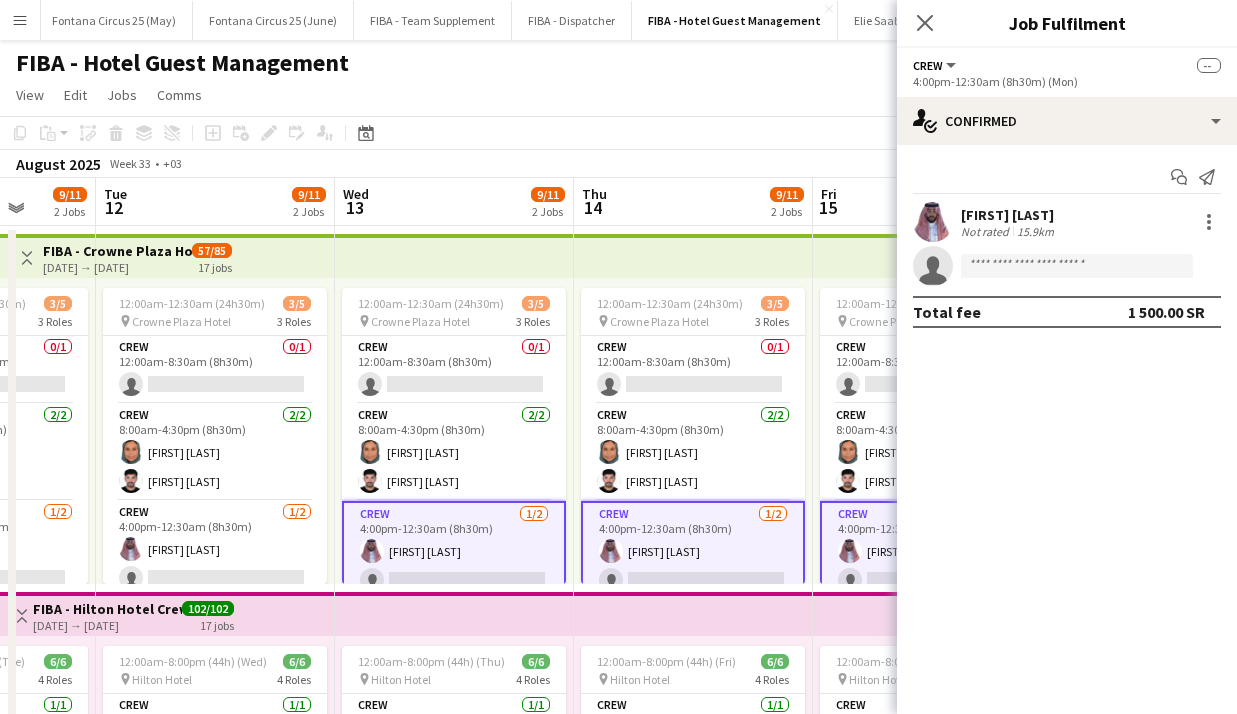 click on "Crew   1/2   [TIME]
[FIRST] [LAST]
single-neutral-actions" at bounding box center (215, 549) 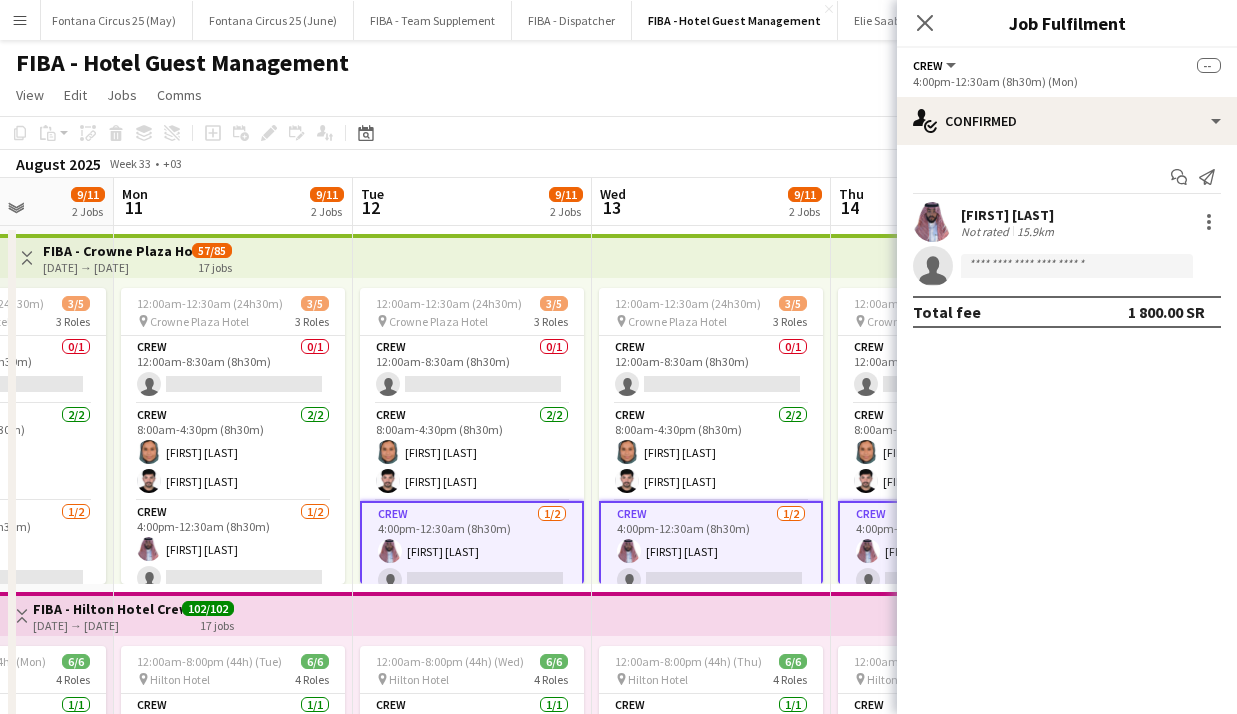 click on "Crew   1/2   [TIME]
[FIRST] [LAST]
single-neutral-actions" at bounding box center [233, 549] 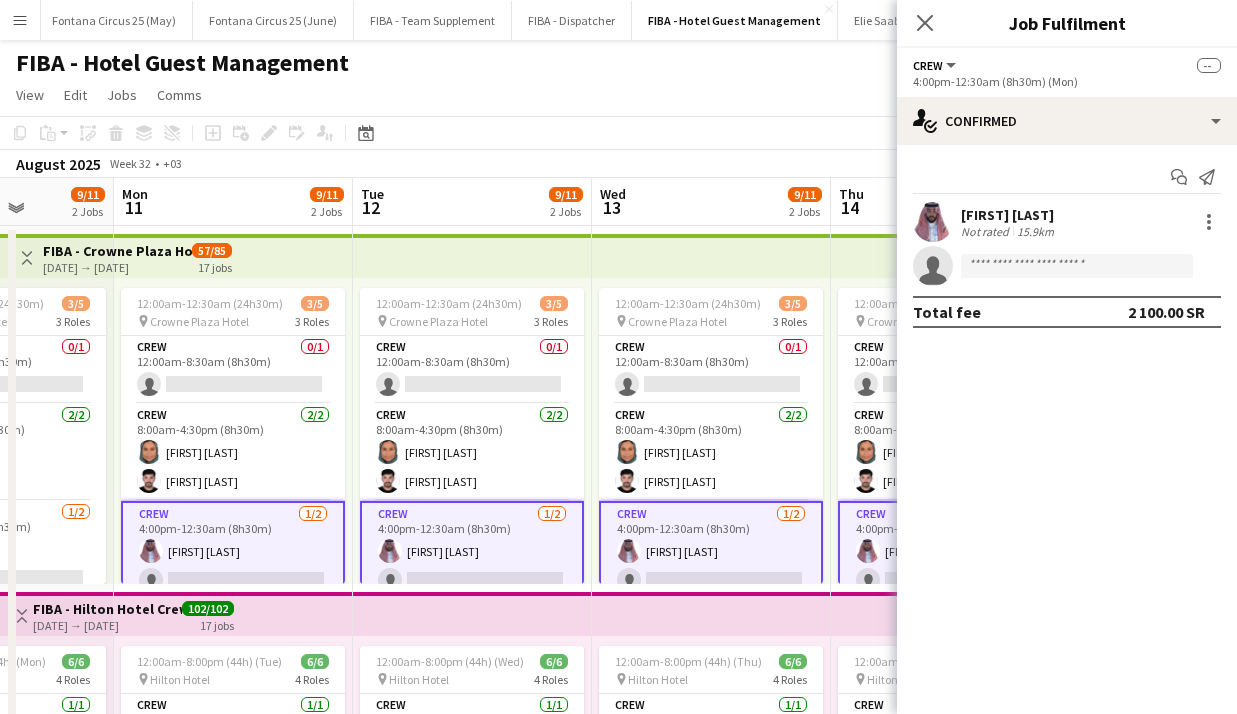 scroll, scrollTop: 0, scrollLeft: 597, axis: horizontal 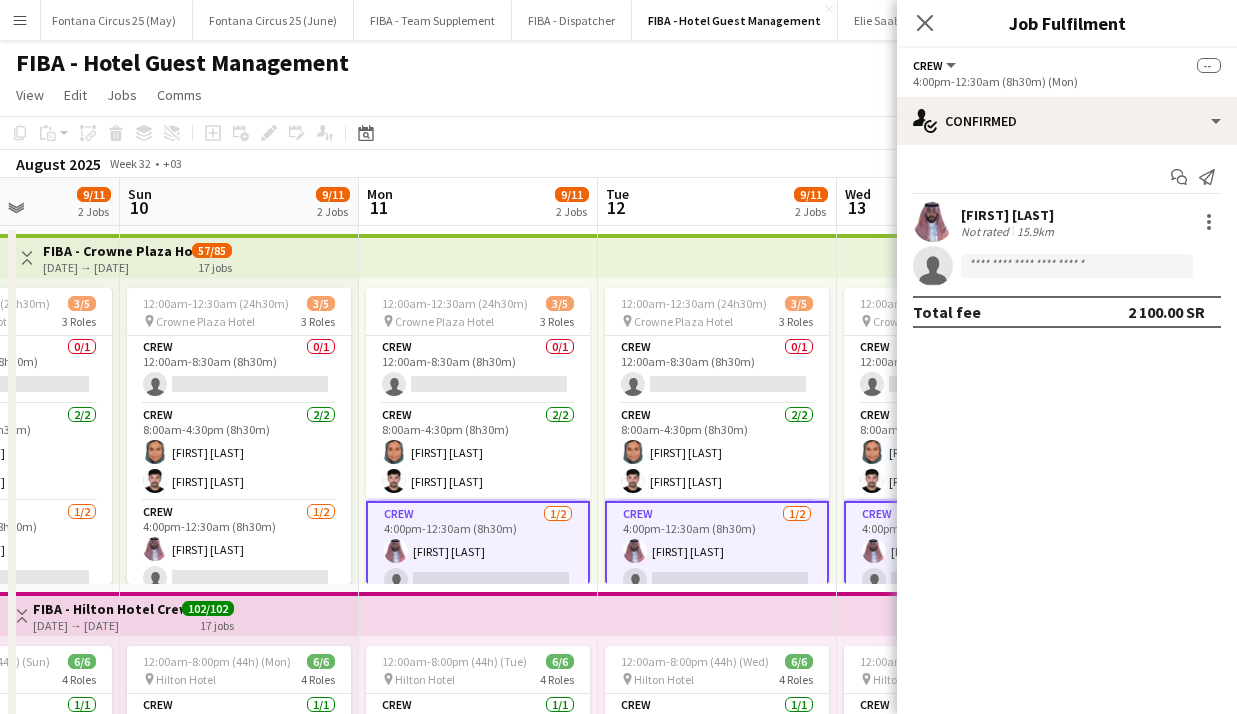click on "Crew   1/2   [TIME]
[FIRST] [LAST]
single-neutral-actions" at bounding box center [239, 549] 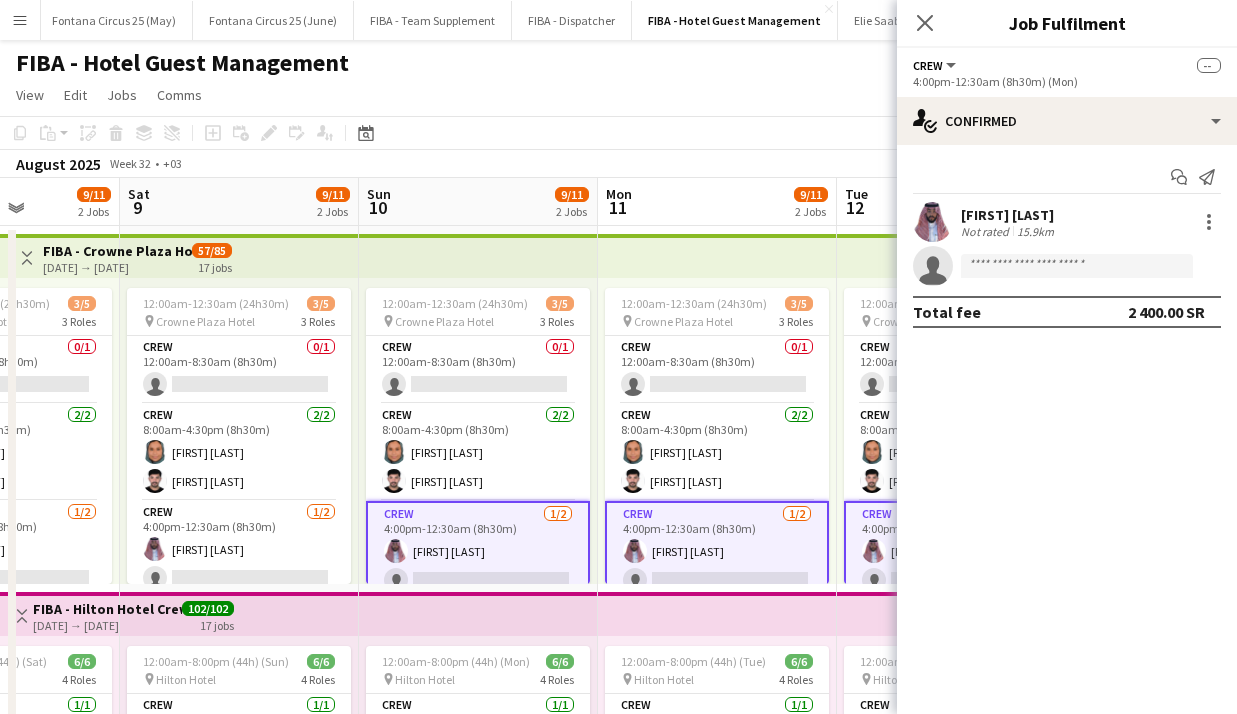 scroll, scrollTop: 0, scrollLeft: 543, axis: horizontal 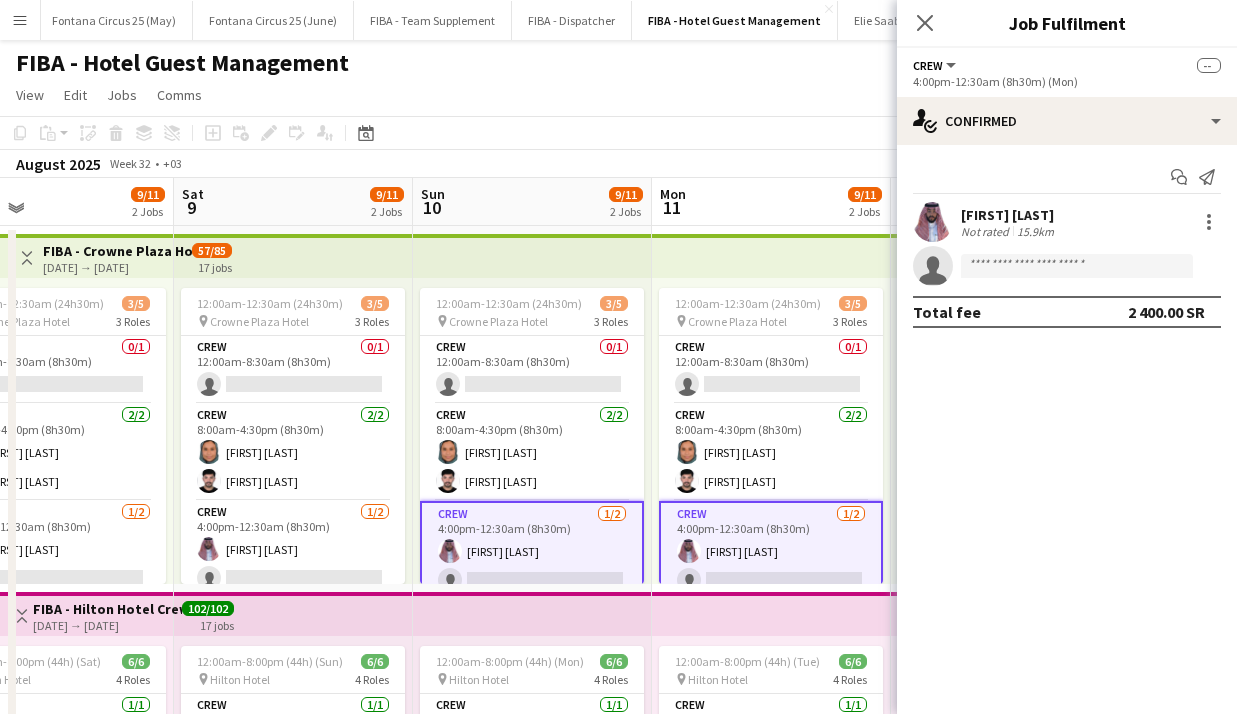 click on "Crew   1/2   [TIME]
[FIRST] [LAST]
single-neutral-actions" at bounding box center (293, 549) 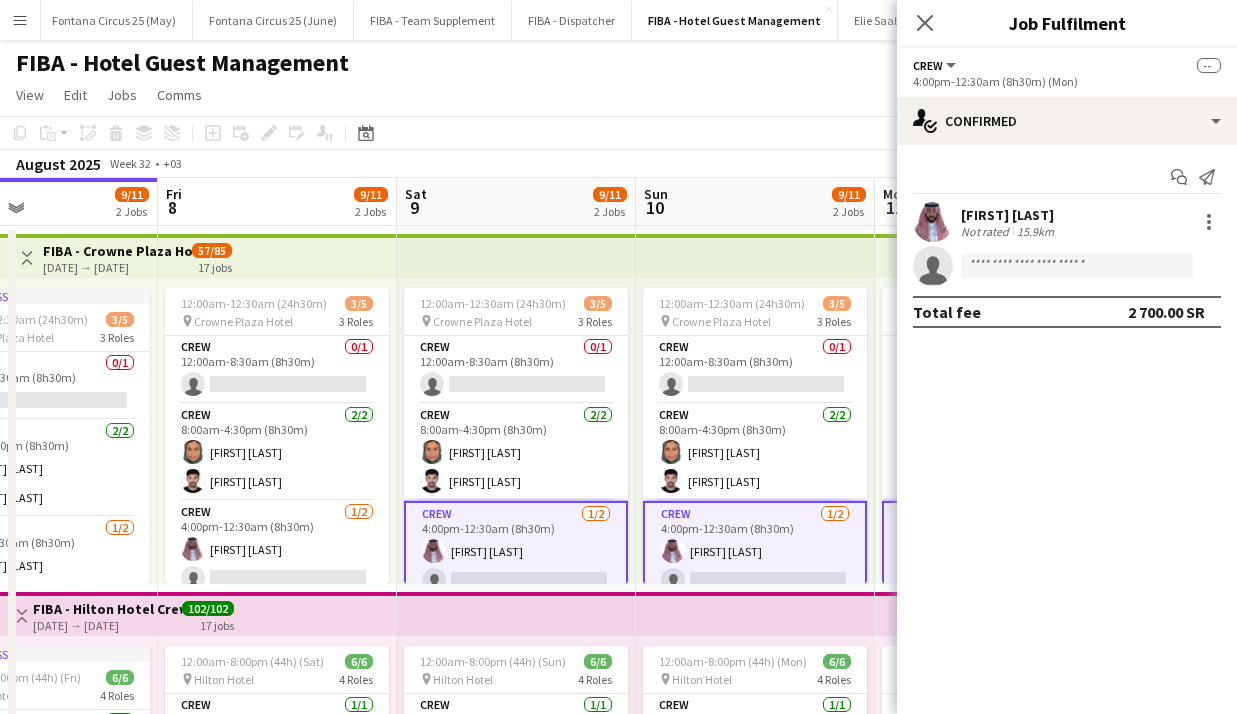 click on "Crew   1/2   [TIME]
[FIRST] [LAST]
single-neutral-actions" at bounding box center (277, 549) 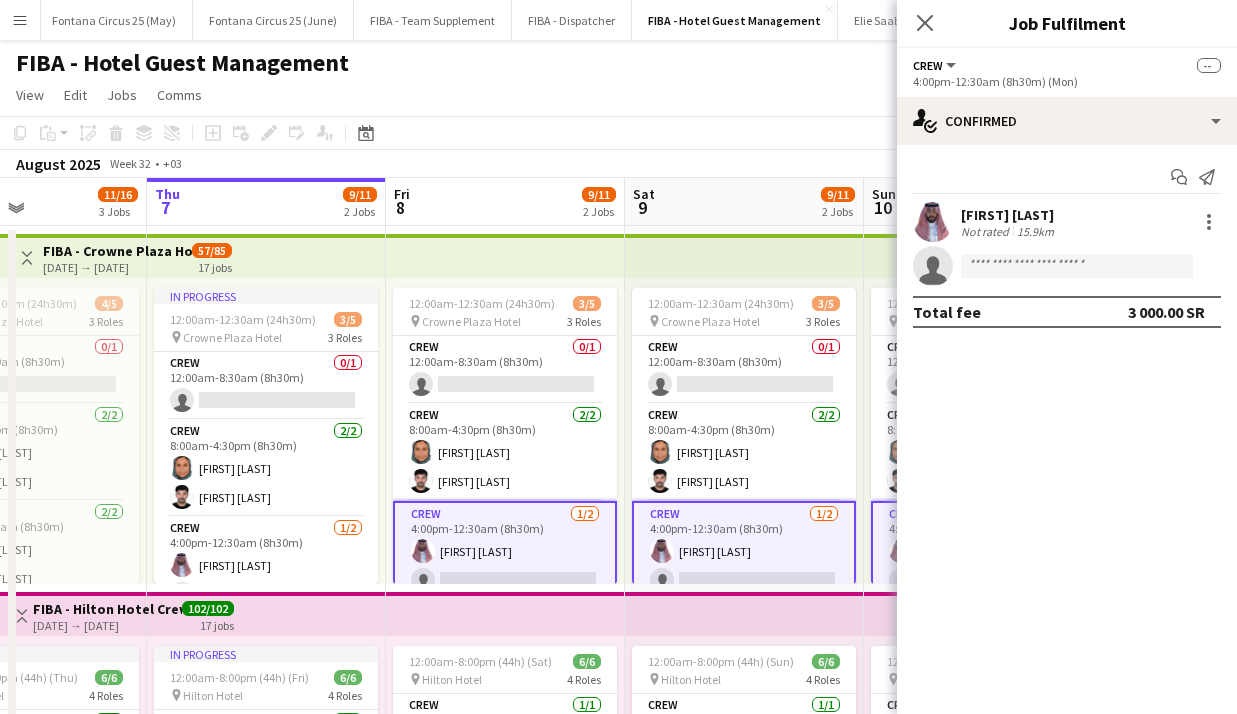 scroll, scrollTop: 0, scrollLeft: 569, axis: horizontal 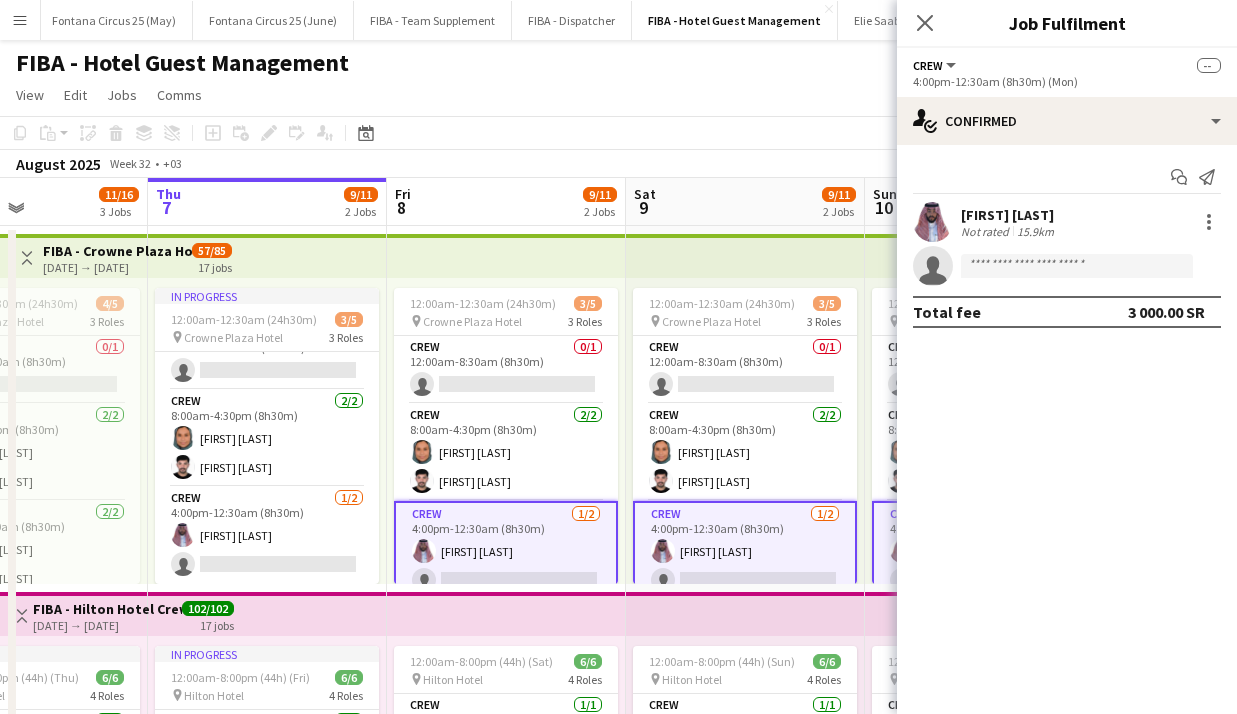 click on "Crew   1/2   [TIME]
[FIRST] [LAST]
single-neutral-actions" at bounding box center [267, 535] 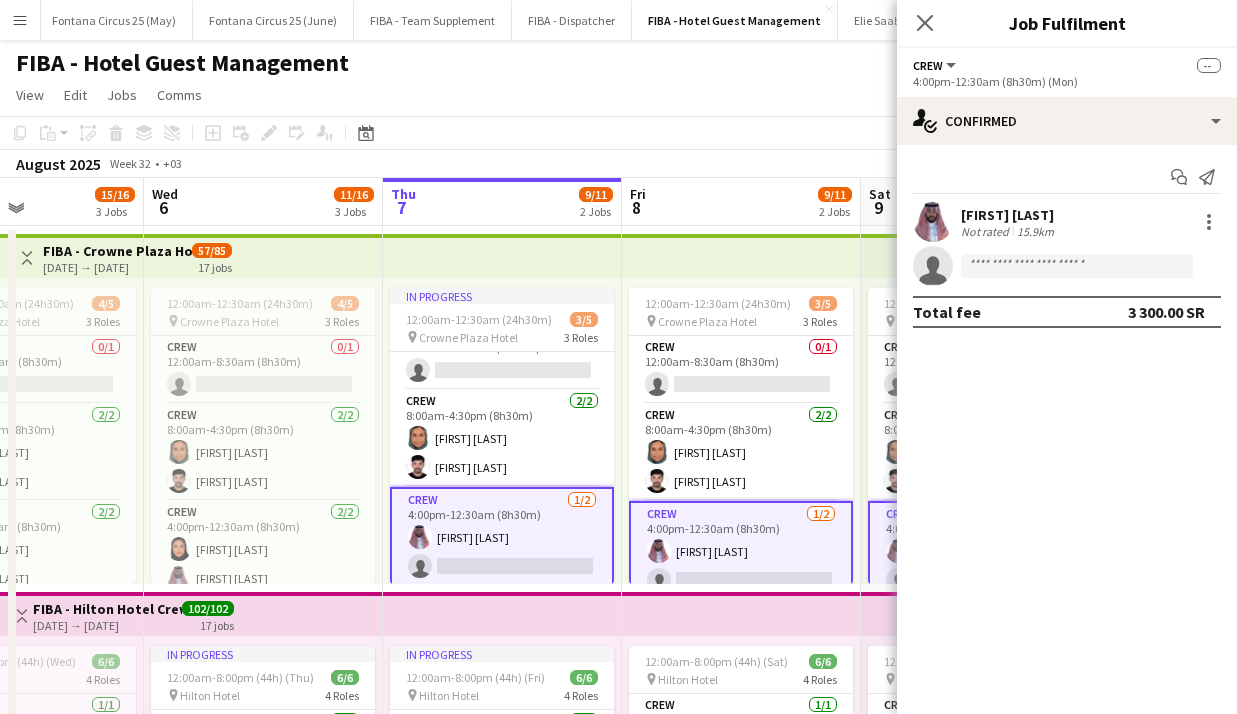 scroll, scrollTop: 0, scrollLeft: 572, axis: horizontal 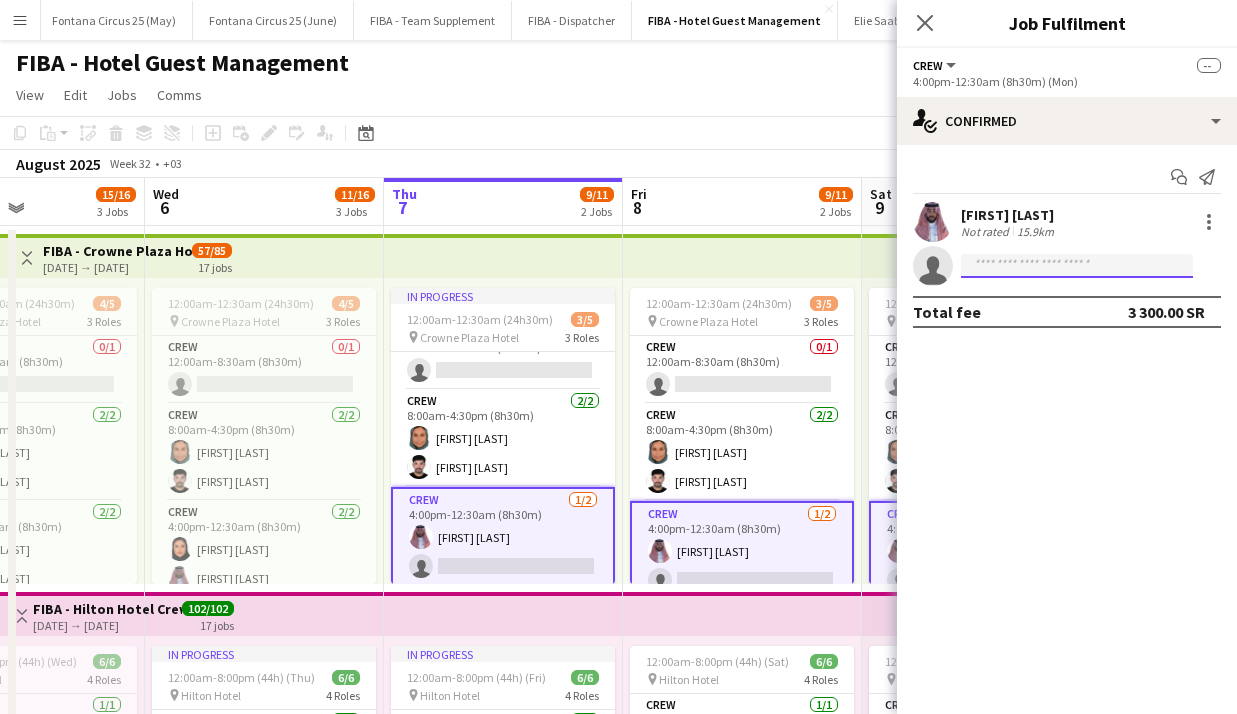 click 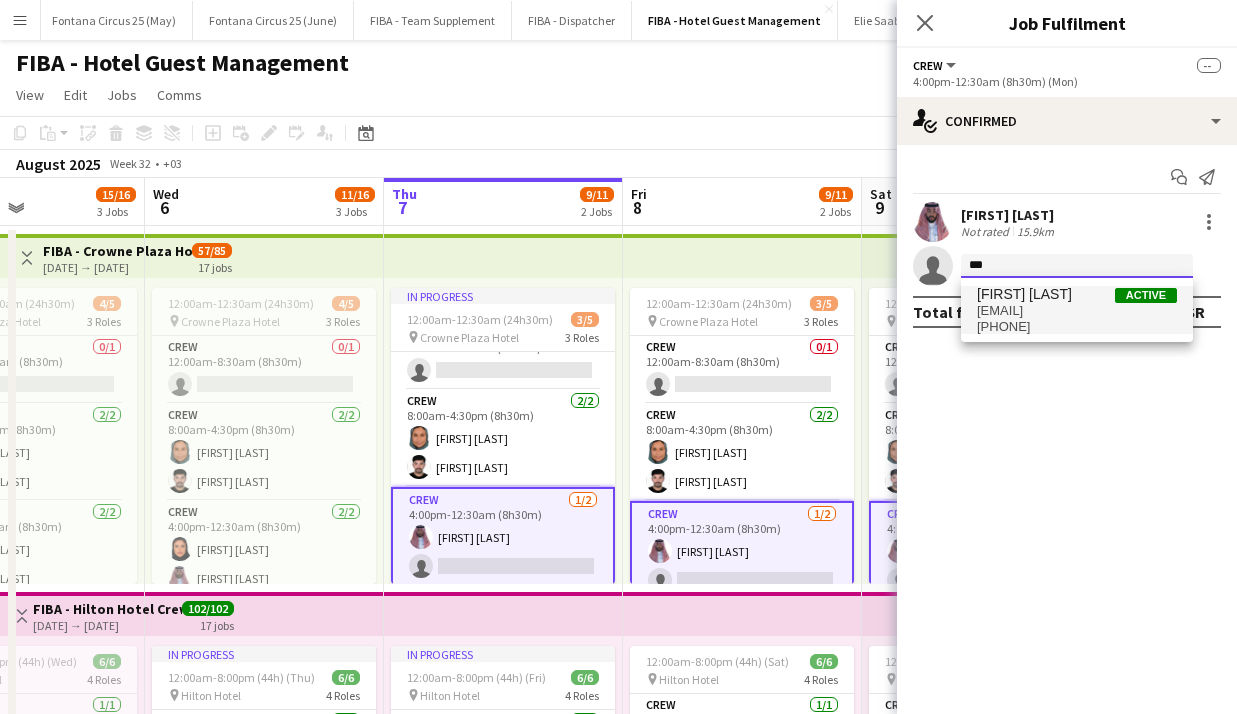 type on "***" 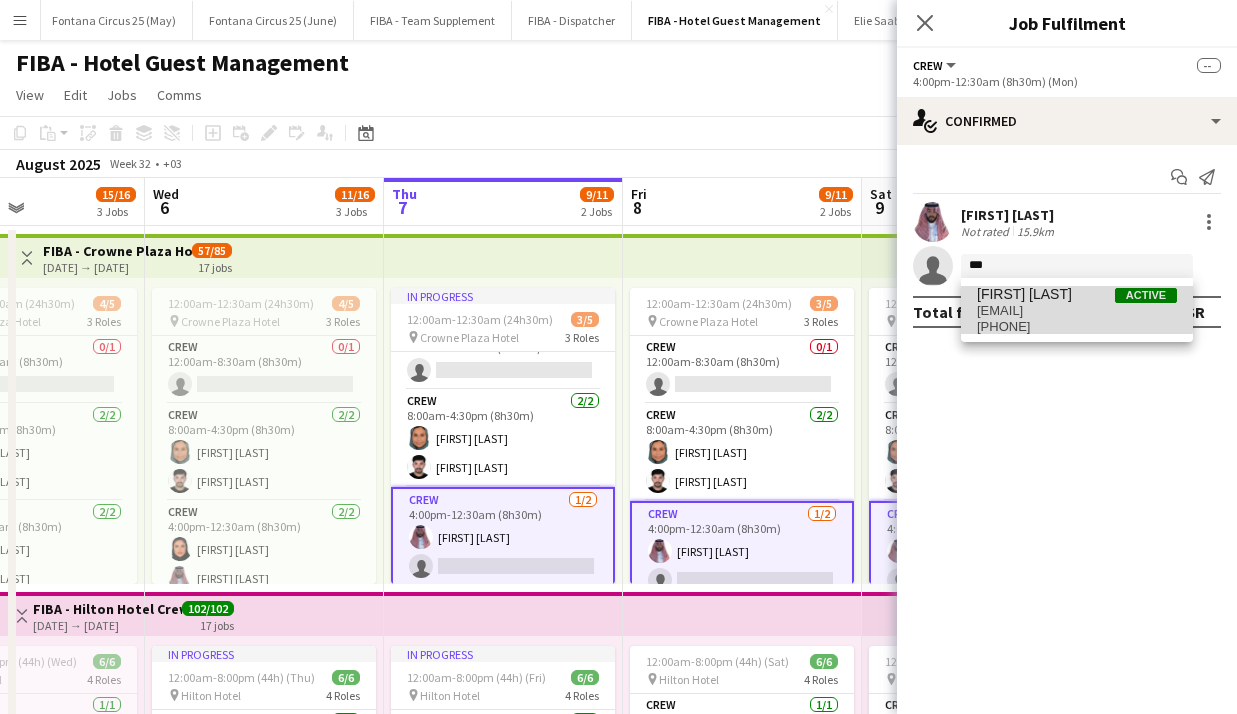 click on "[FIRST] [LAST]" at bounding box center [1024, 294] 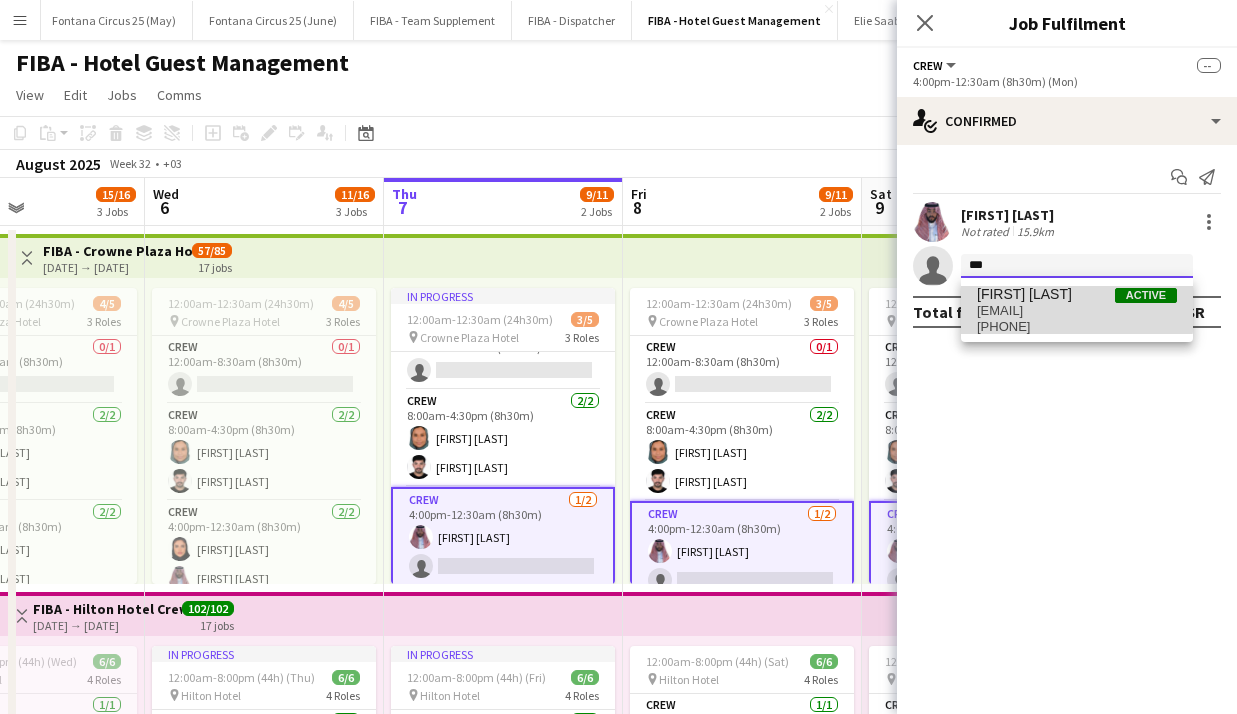 type 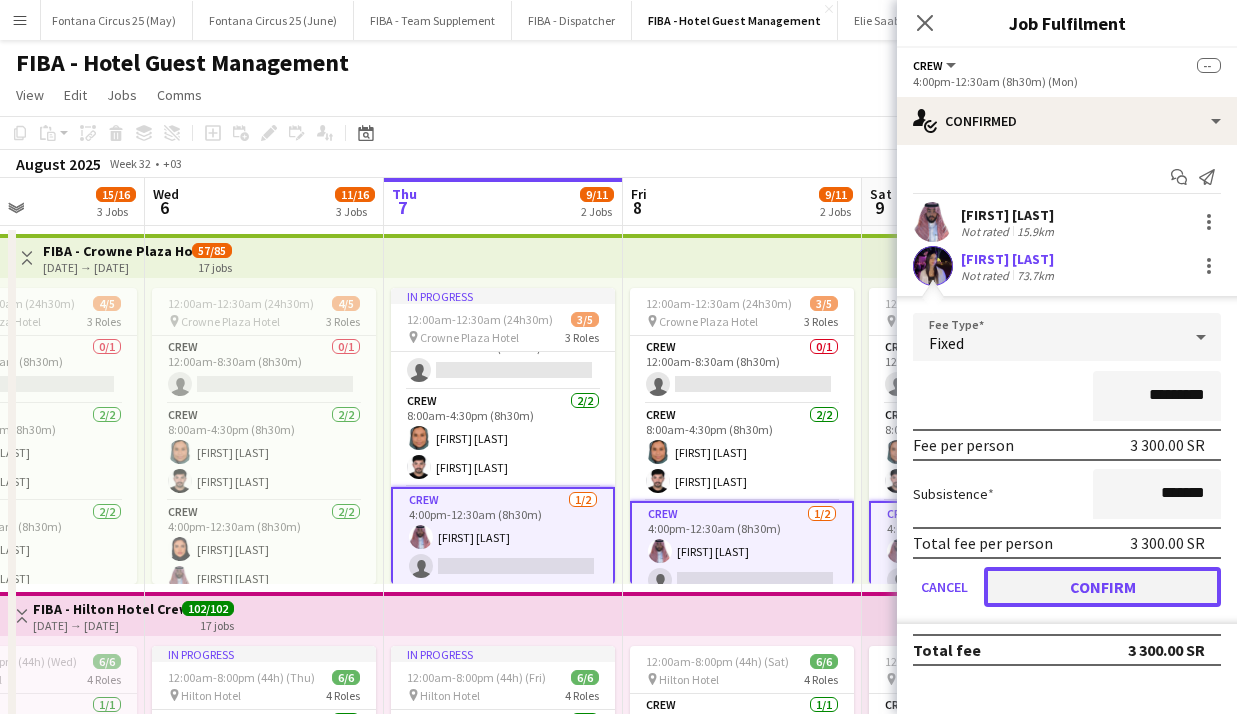 click on "Confirm" at bounding box center (1102, 587) 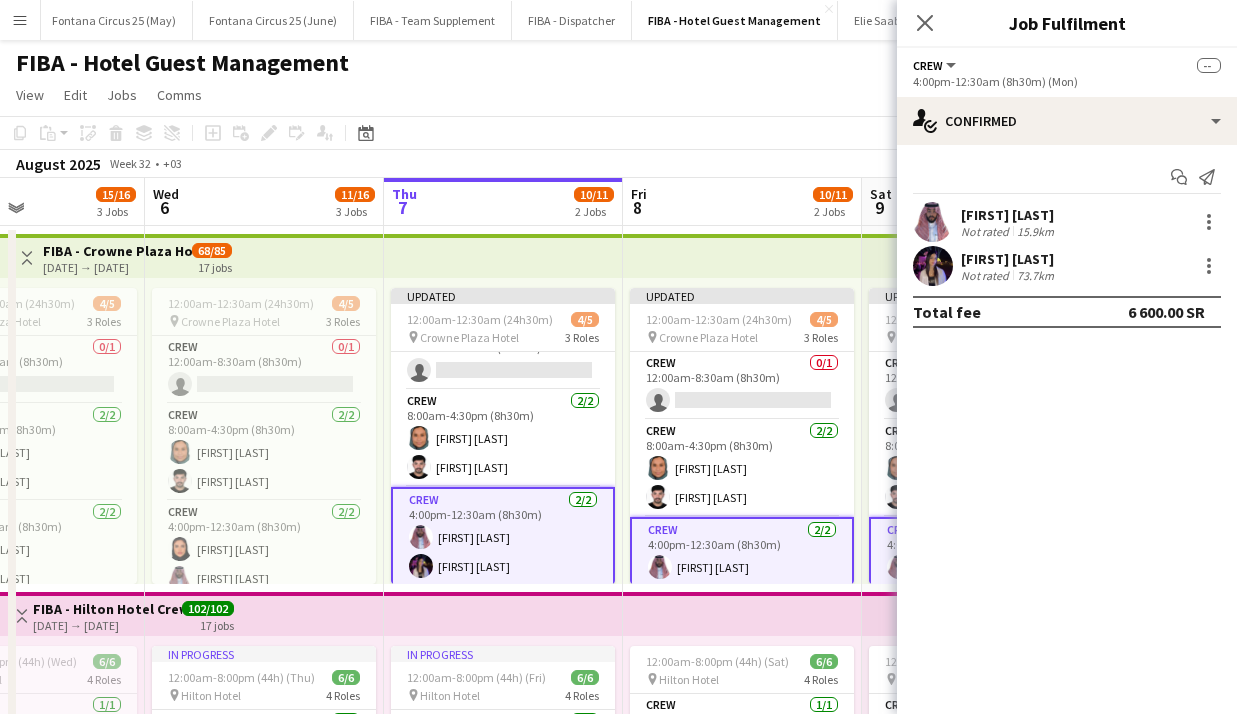 click on "check
Confirmed
Start chat
Send notification
[FIRST] [LAST]   Not rated   15.9km   [FIRST] [LAST]   Not rated   73.7km   Total fee   6 600.00 SR" 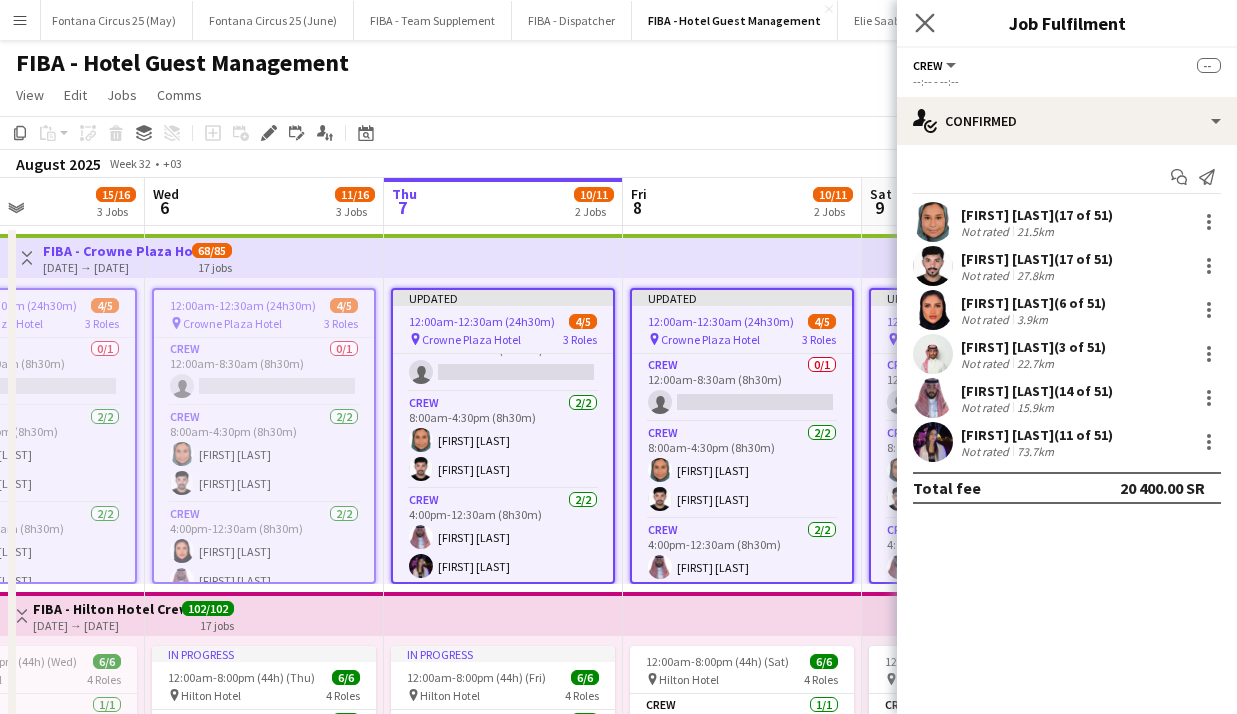 click on "Close pop-in" 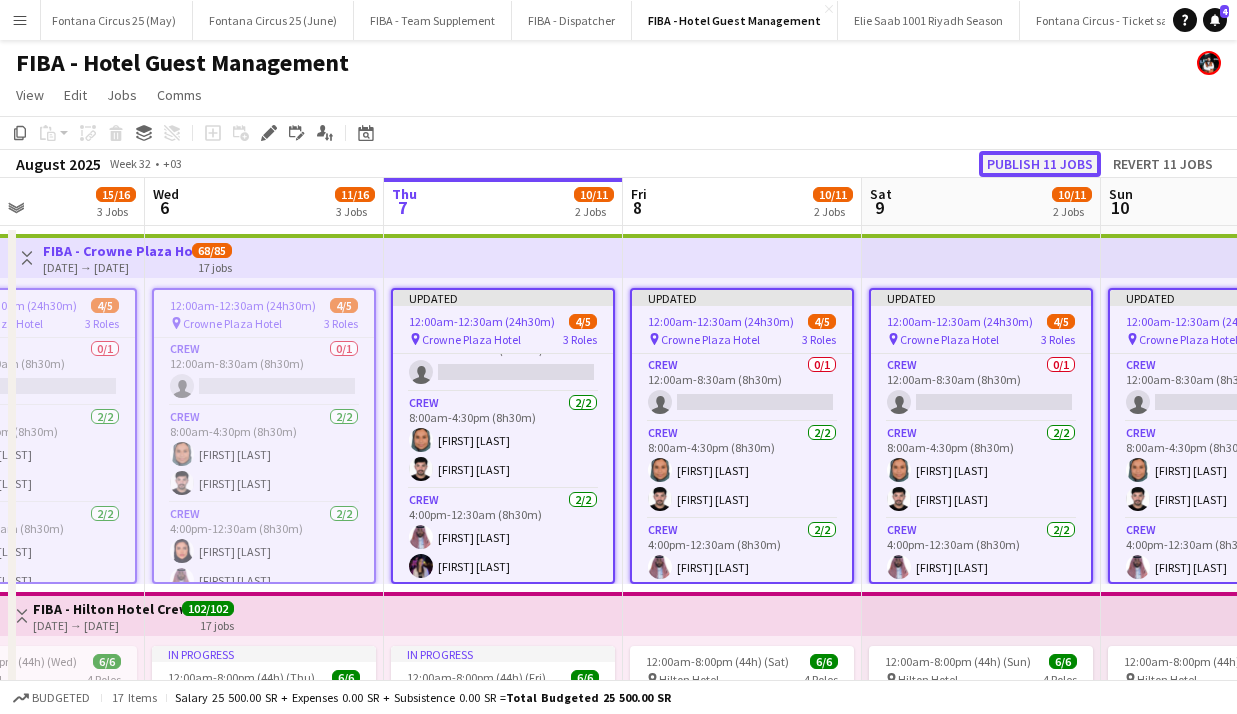 click on "Publish 11 jobs" 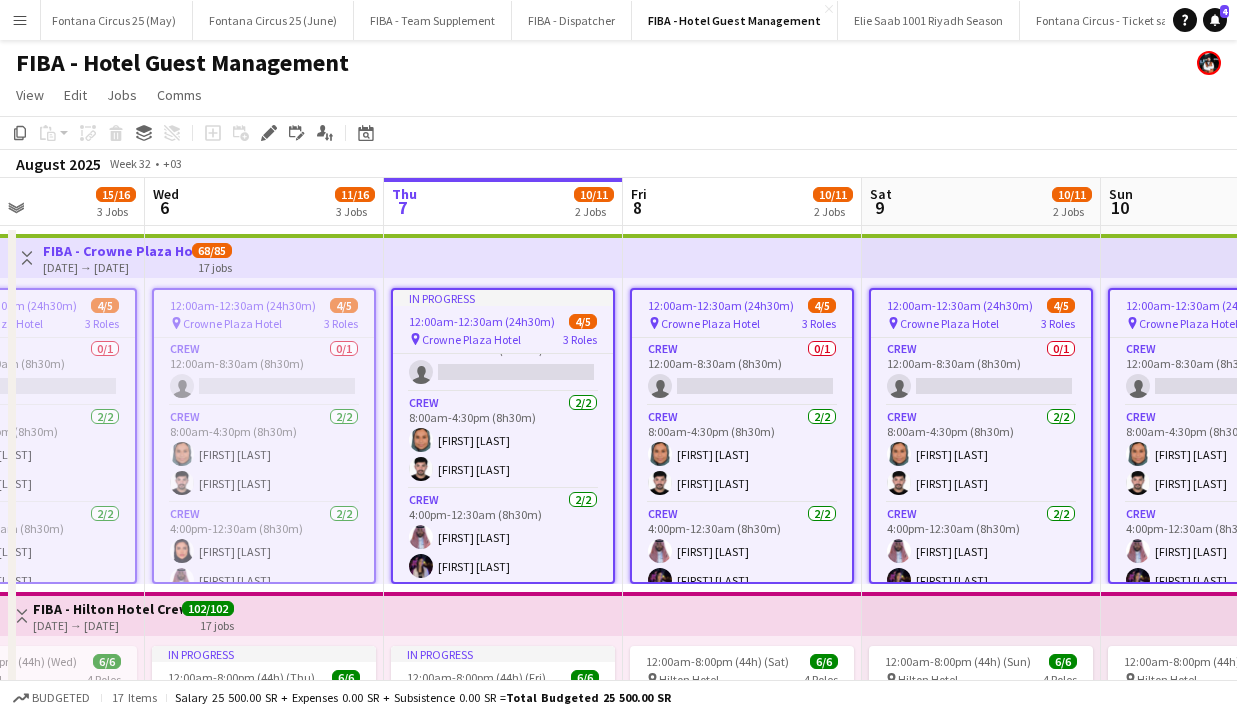 click at bounding box center [742, 256] 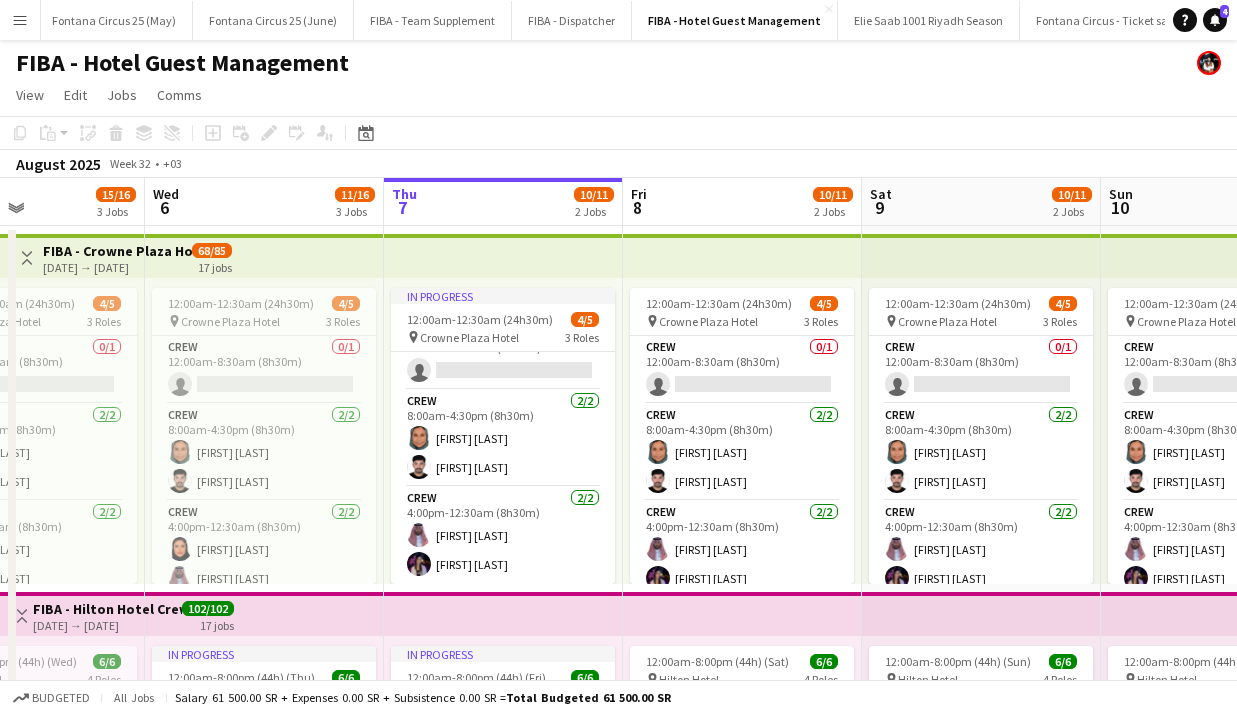 scroll, scrollTop: 32, scrollLeft: 0, axis: vertical 